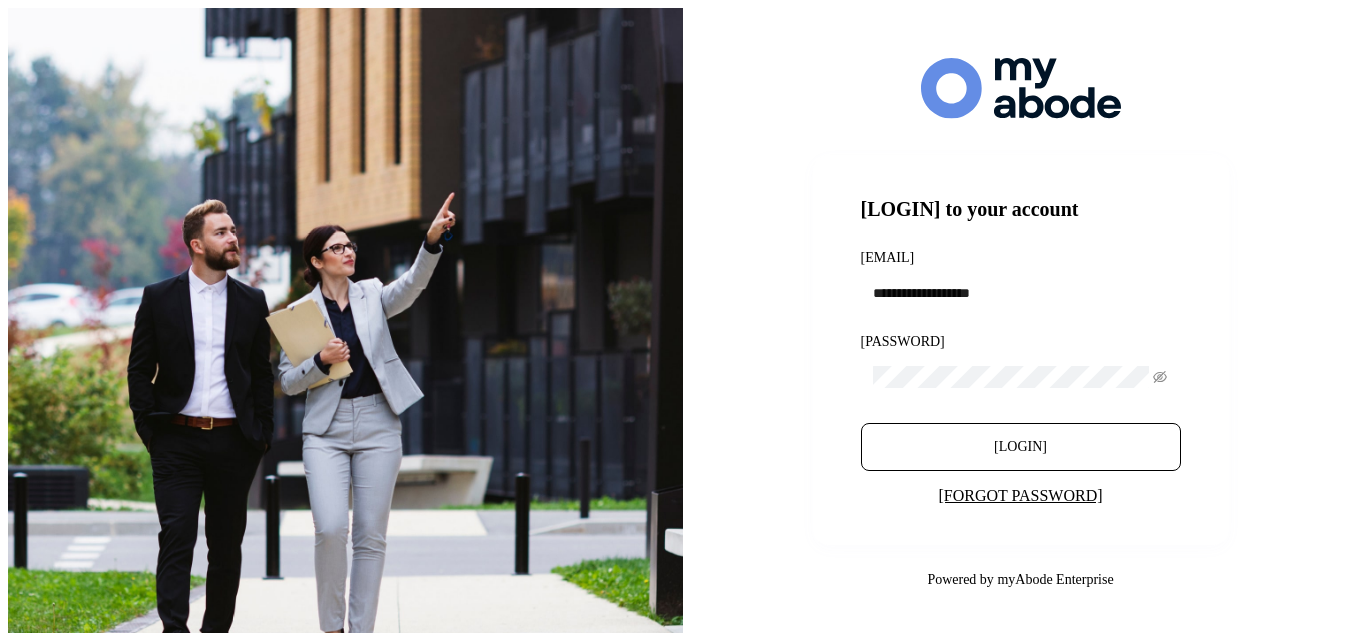 scroll, scrollTop: 0, scrollLeft: 0, axis: both 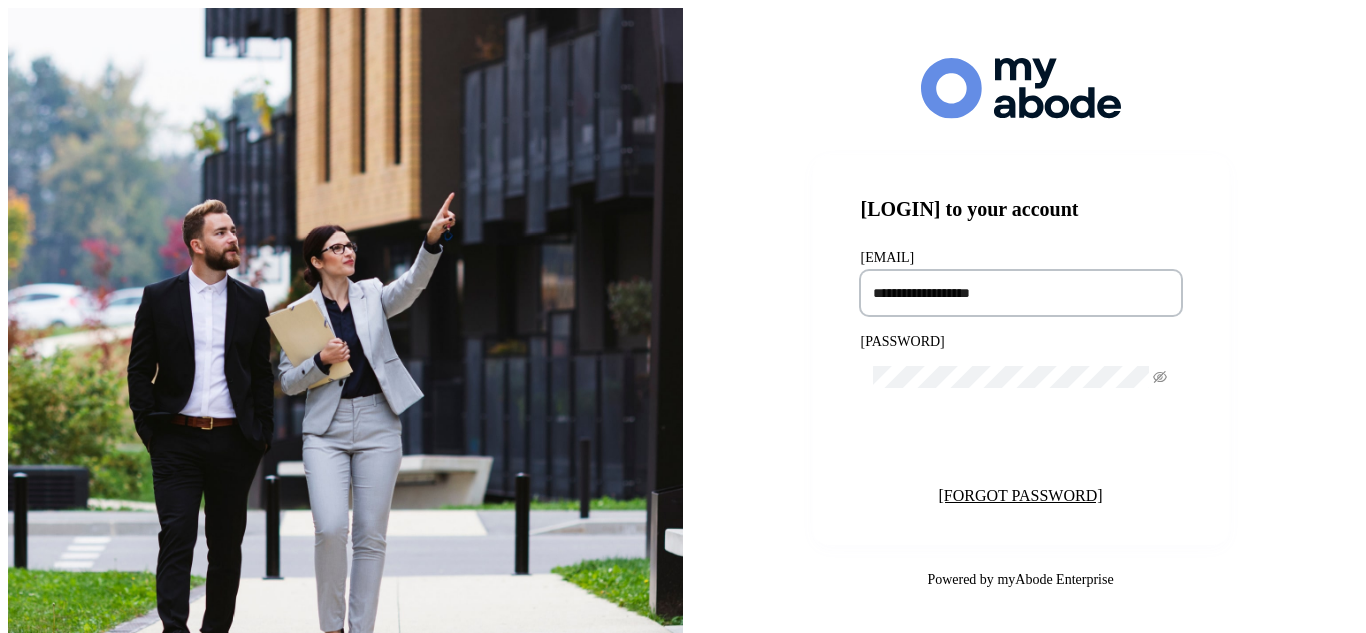 type on "**********" 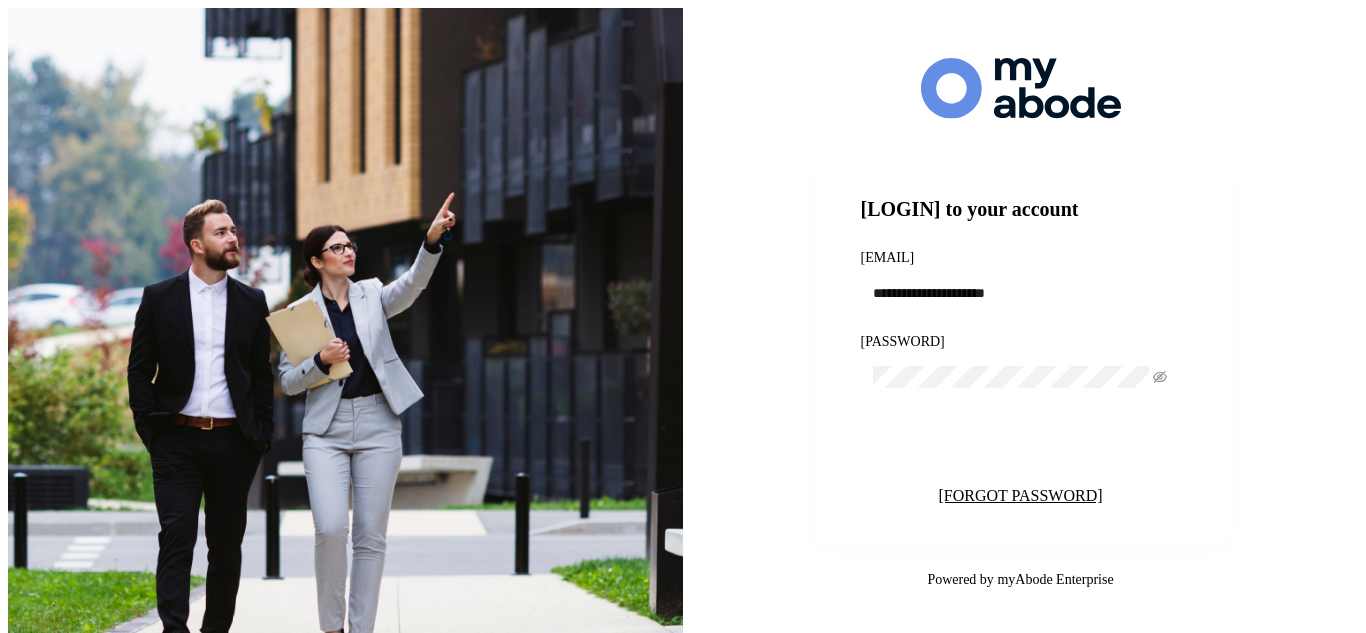 click on "Login" at bounding box center (1020, 447) 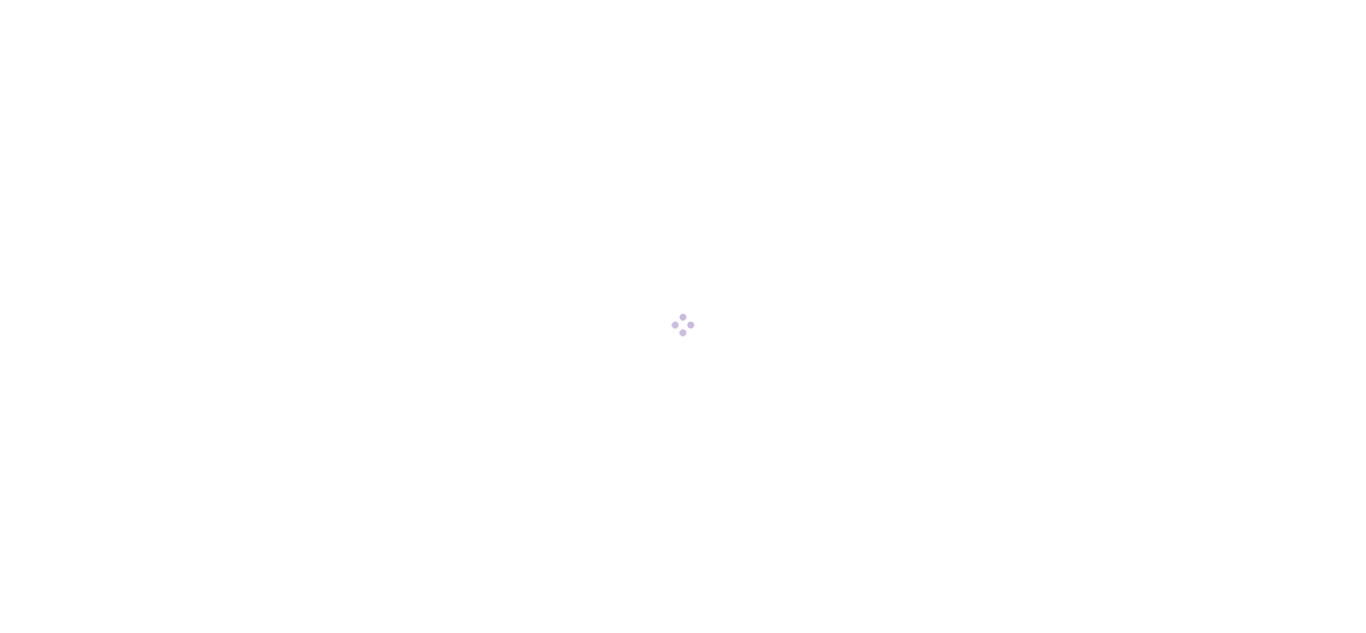 scroll, scrollTop: 0, scrollLeft: 0, axis: both 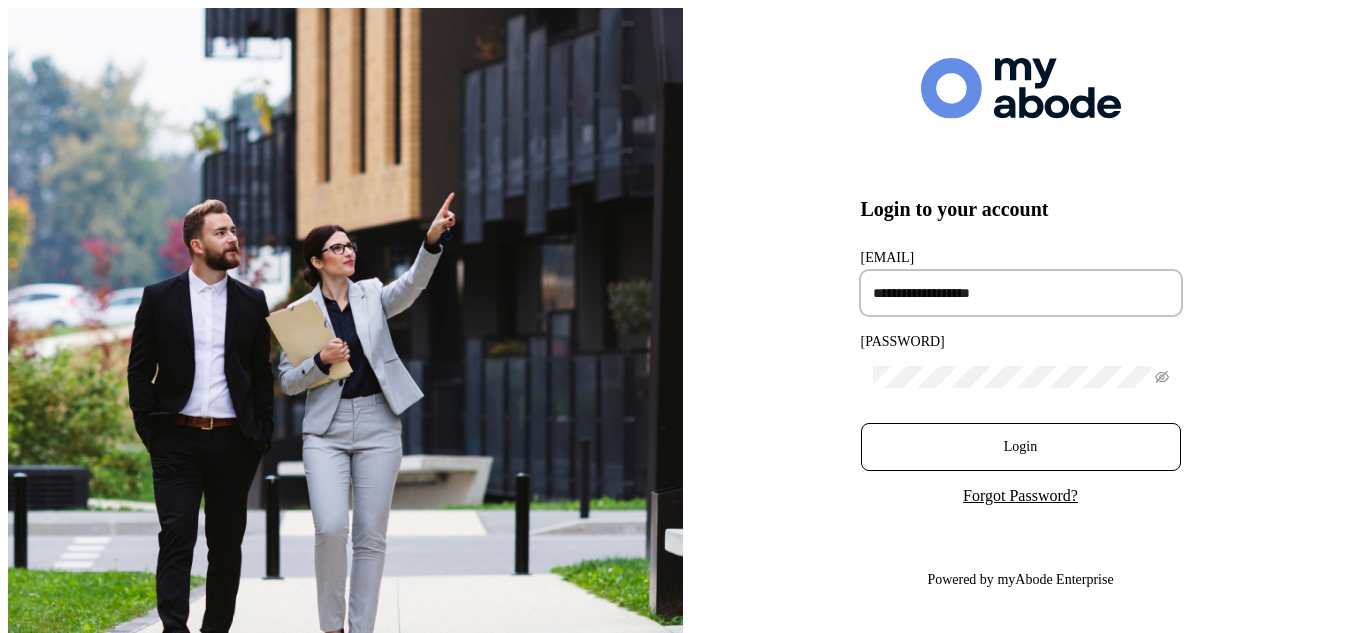 type on "**********" 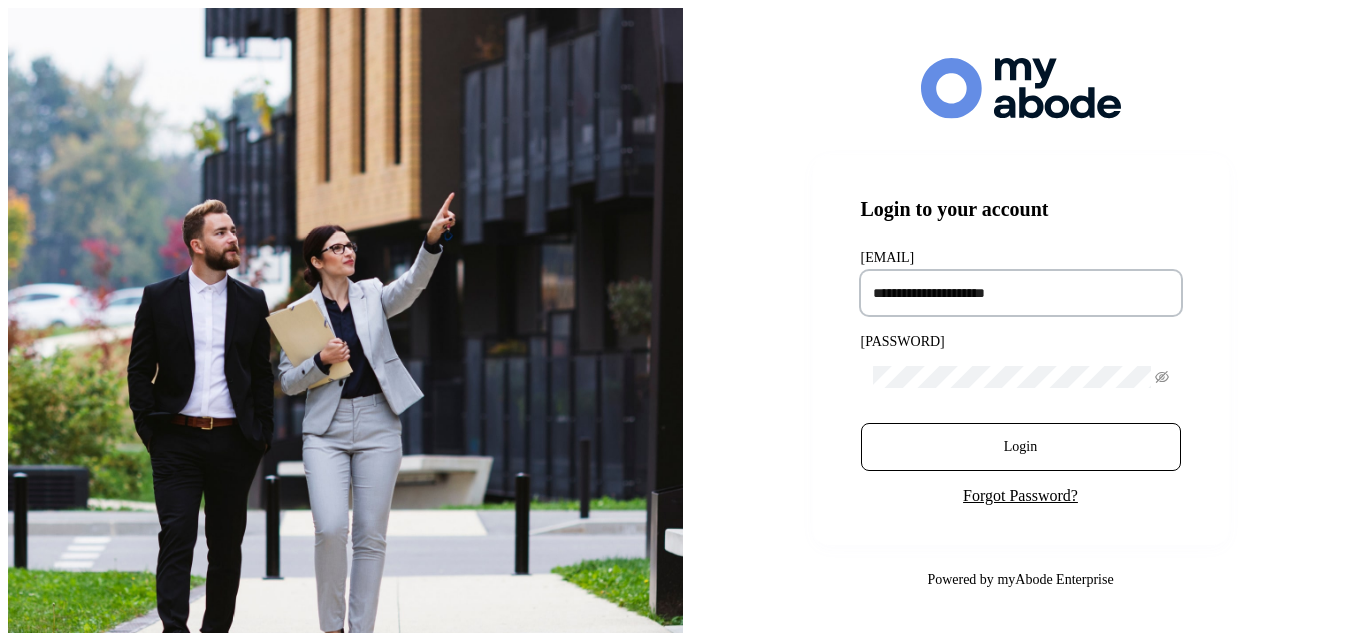 click on "**********" at bounding box center [1021, 293] 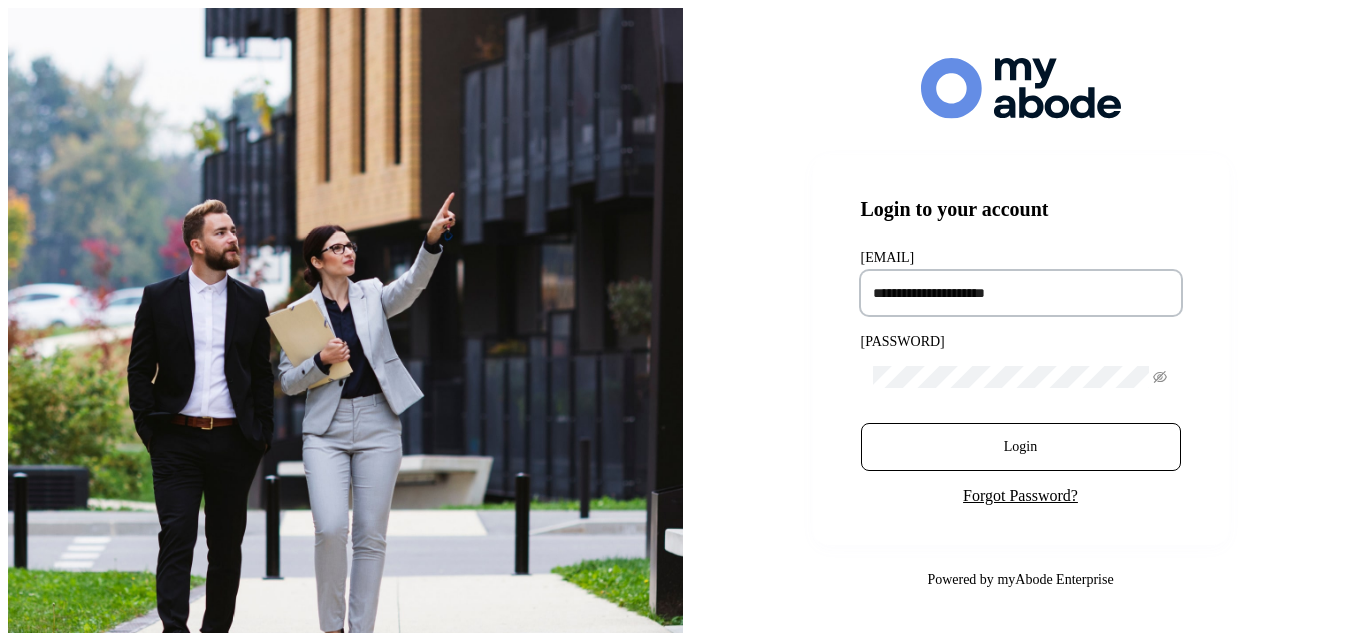 scroll, scrollTop: 0, scrollLeft: 0, axis: both 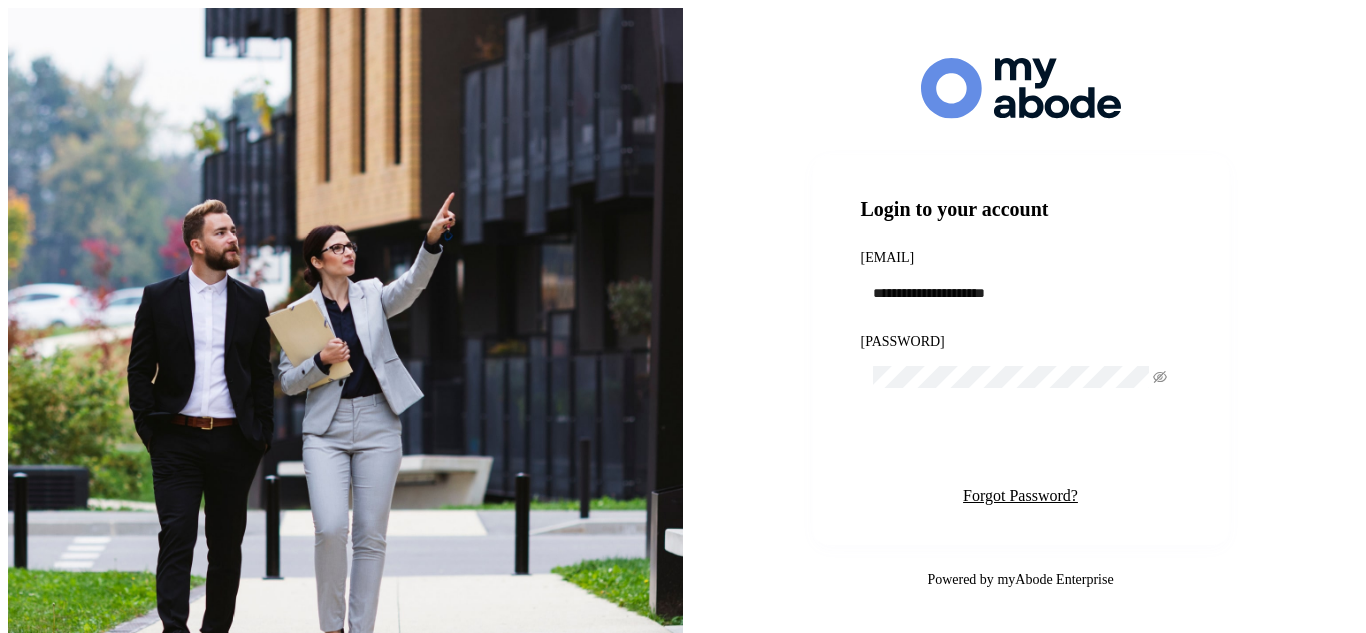 click on "Login" at bounding box center [1021, 447] 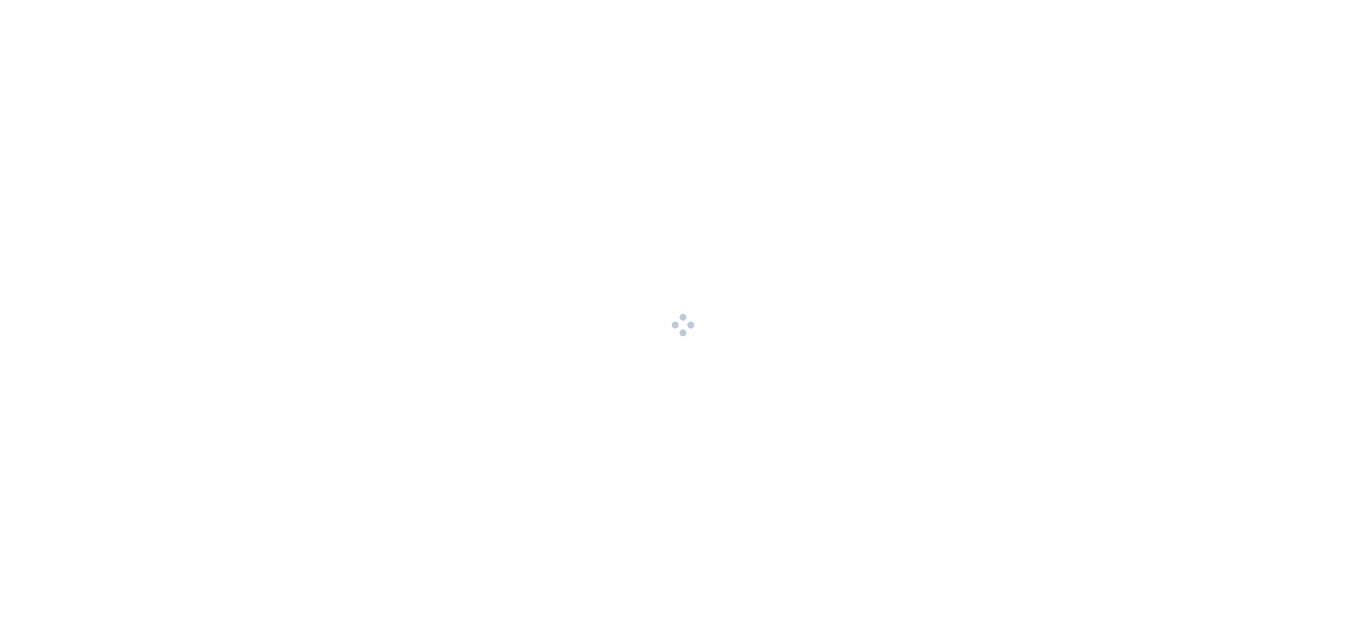 scroll, scrollTop: 0, scrollLeft: 0, axis: both 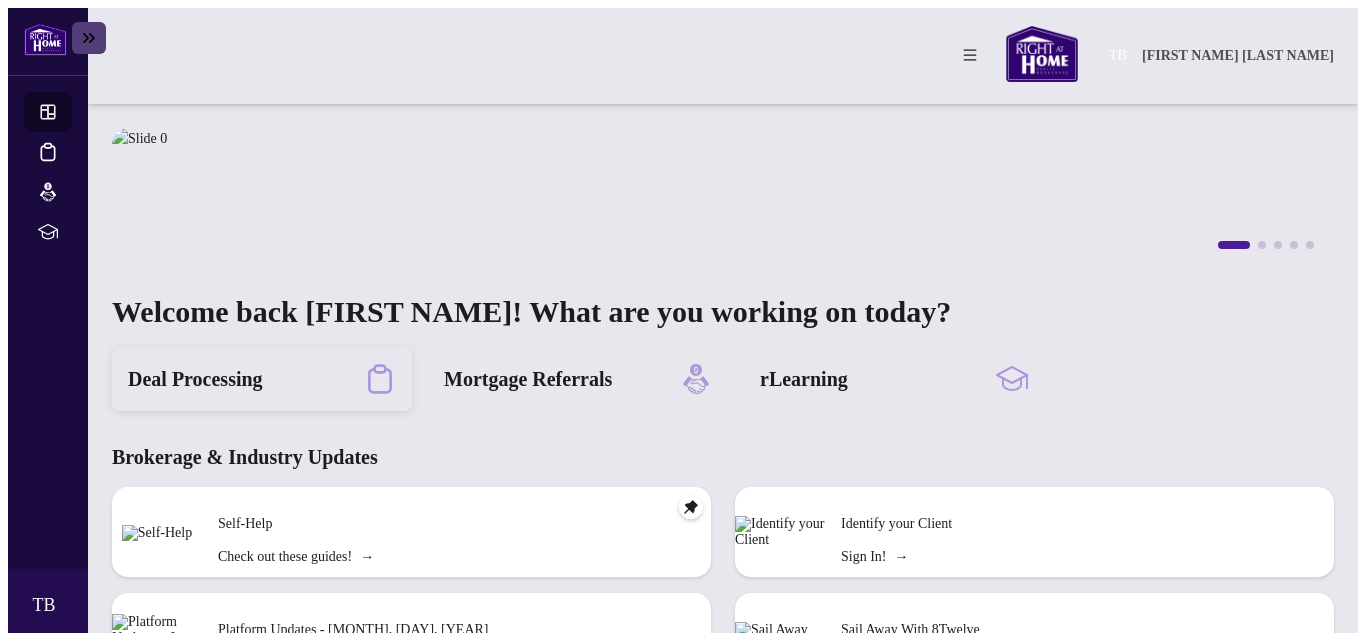 click on "Deal Processing" at bounding box center [195, 379] 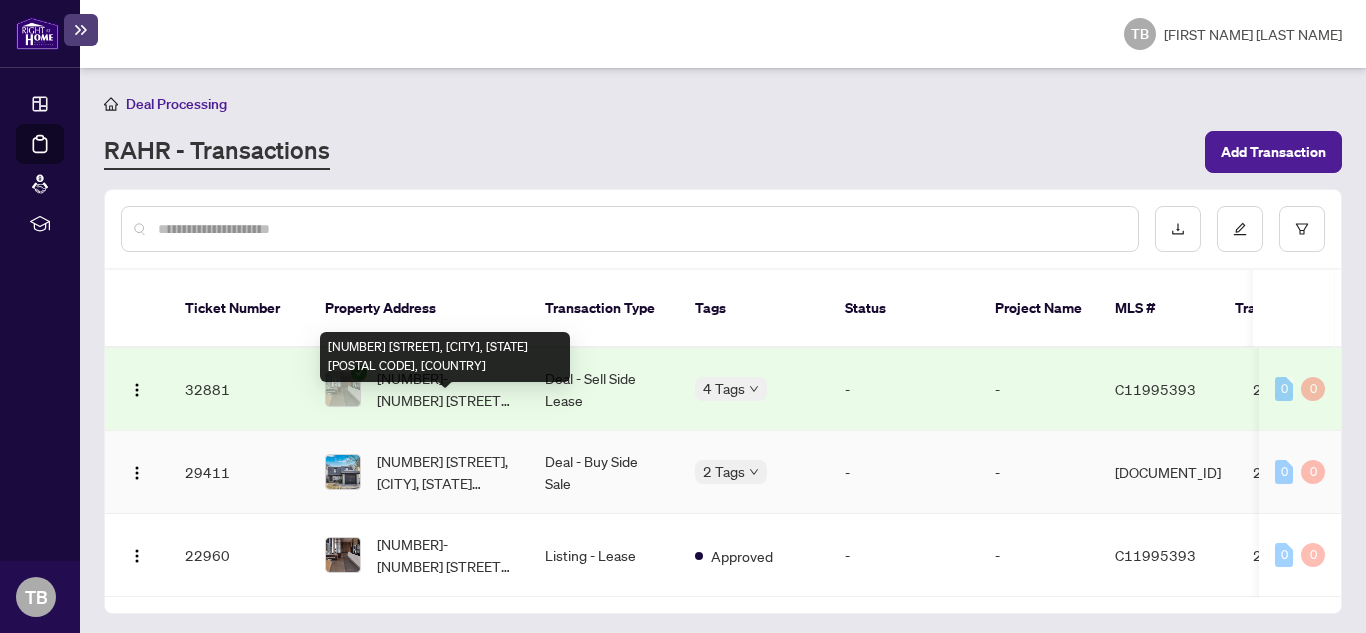 click on "[NUMBER] [STREET], [CITY], [STATE] [POSTAL CODE], [COUNTRY]" at bounding box center (445, 472) 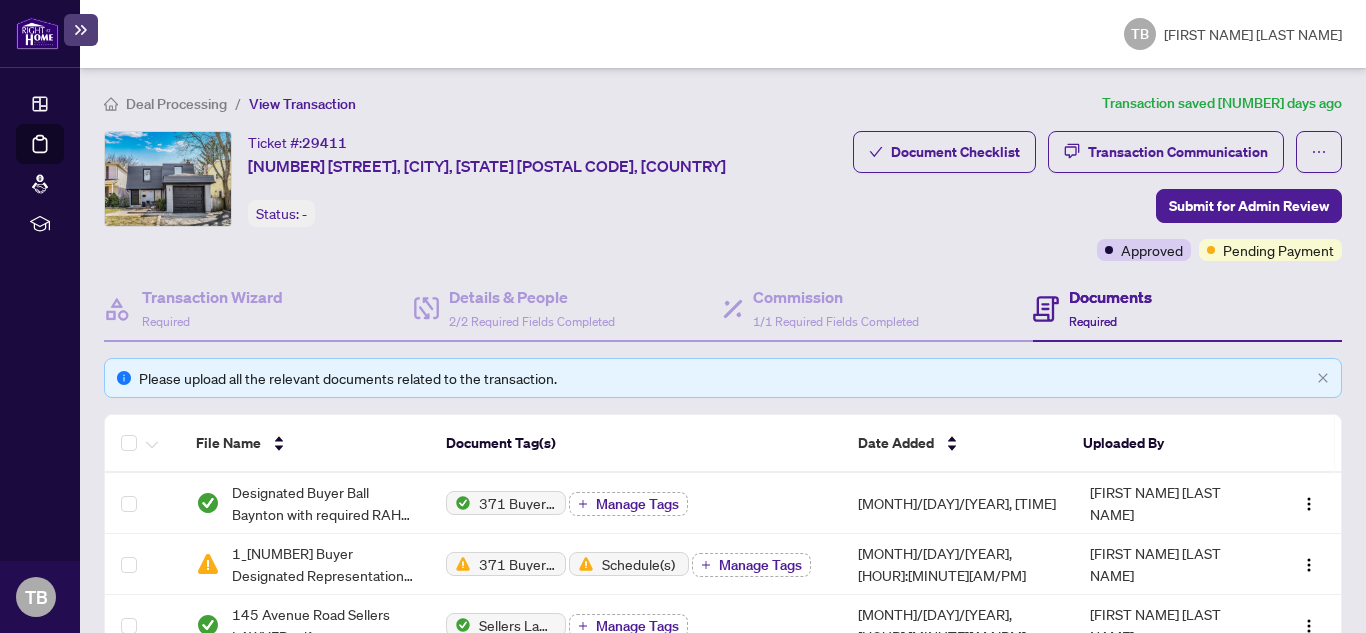click on "Documents" at bounding box center [1110, 297] 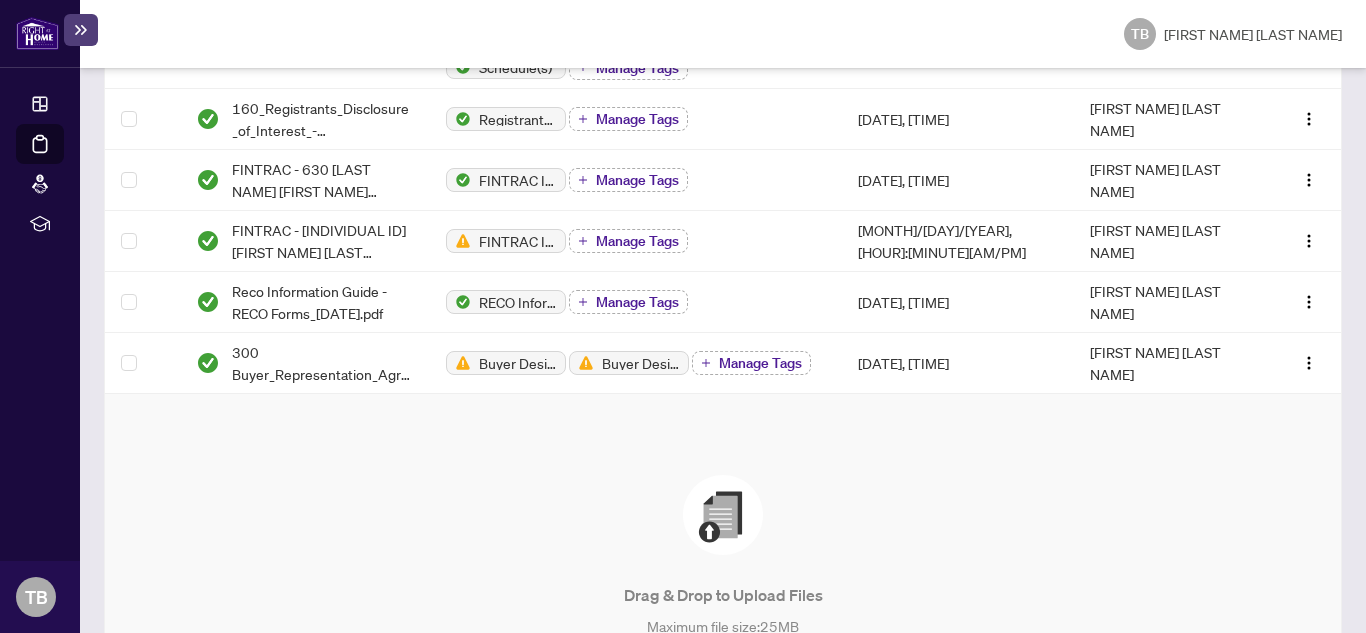 scroll, scrollTop: 1537, scrollLeft: 0, axis: vertical 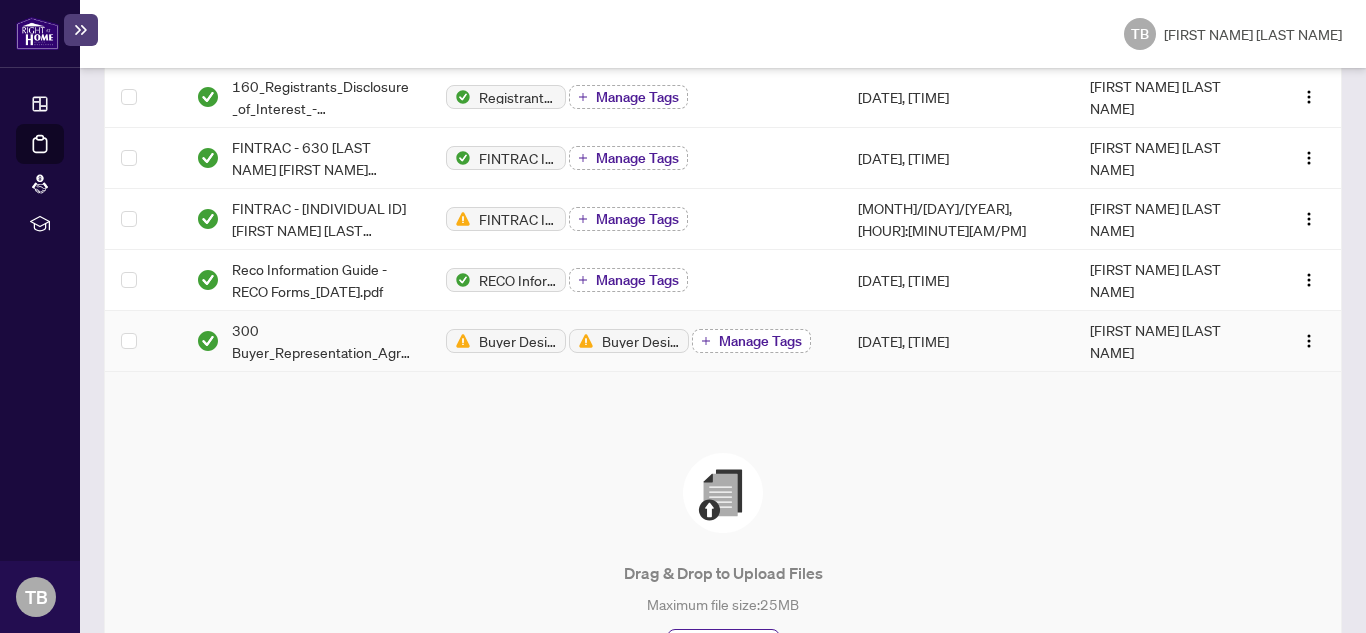 click on "Manage Tags" at bounding box center [760, 341] 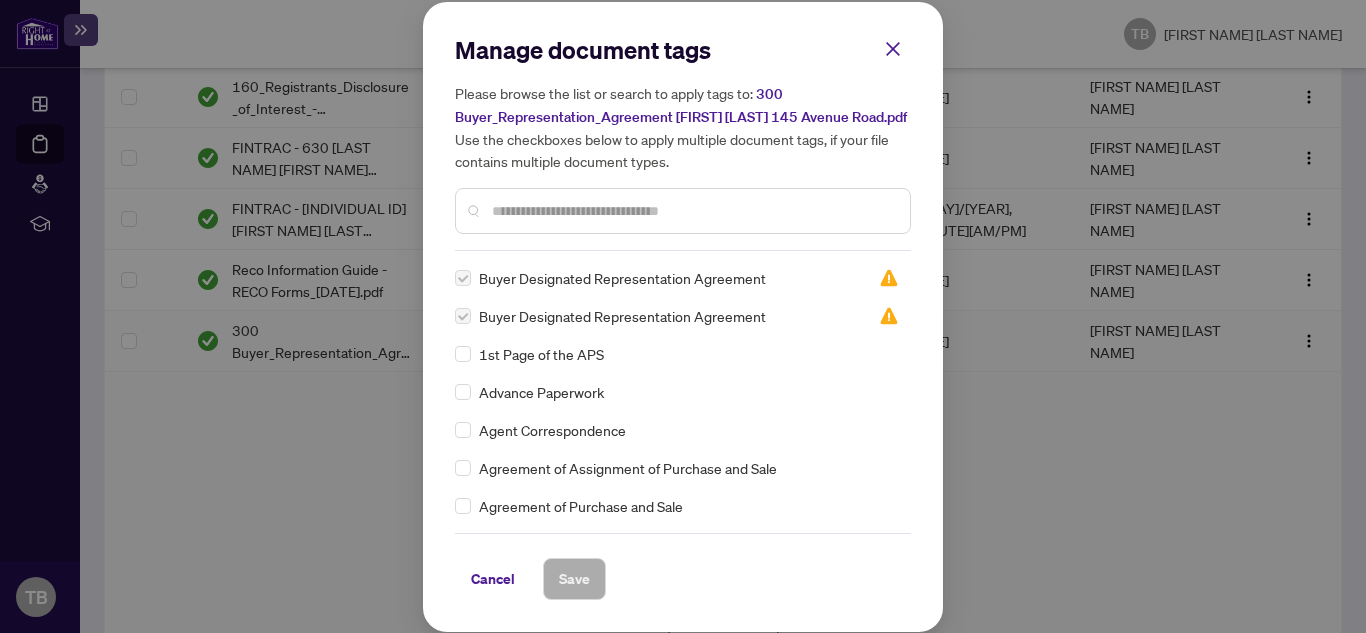 click on "1st Page of the APS" at bounding box center [655, 278] 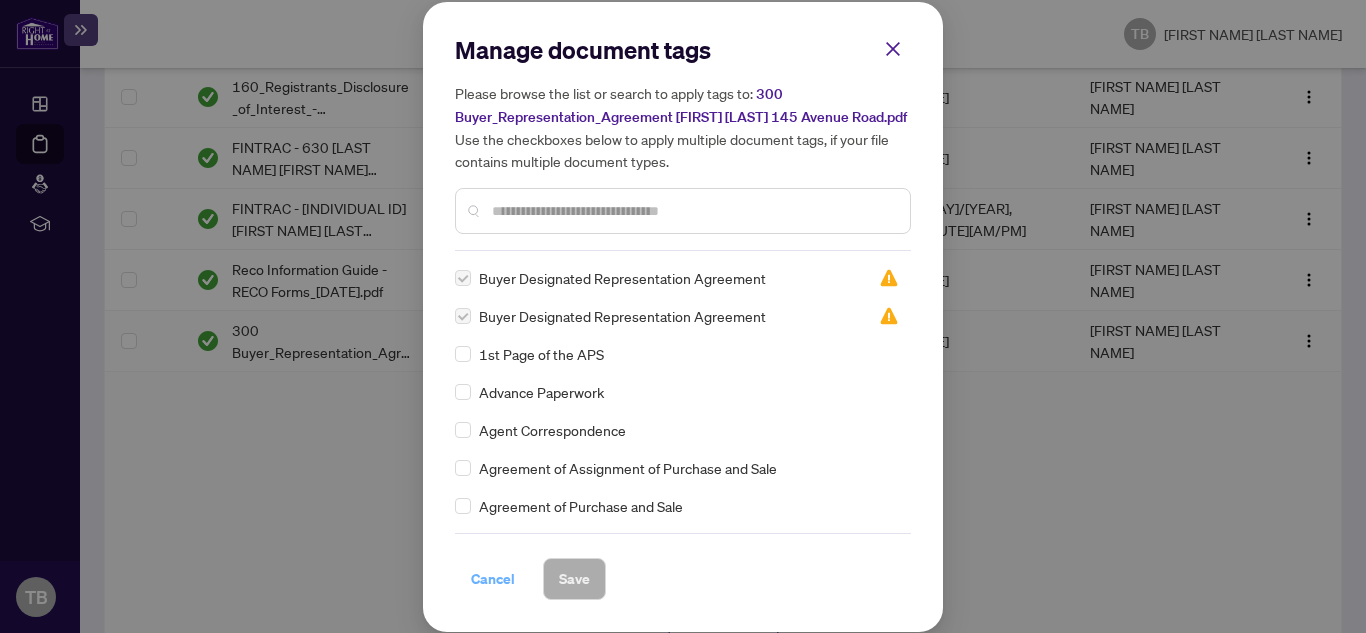 click on "Cancel" at bounding box center [493, 579] 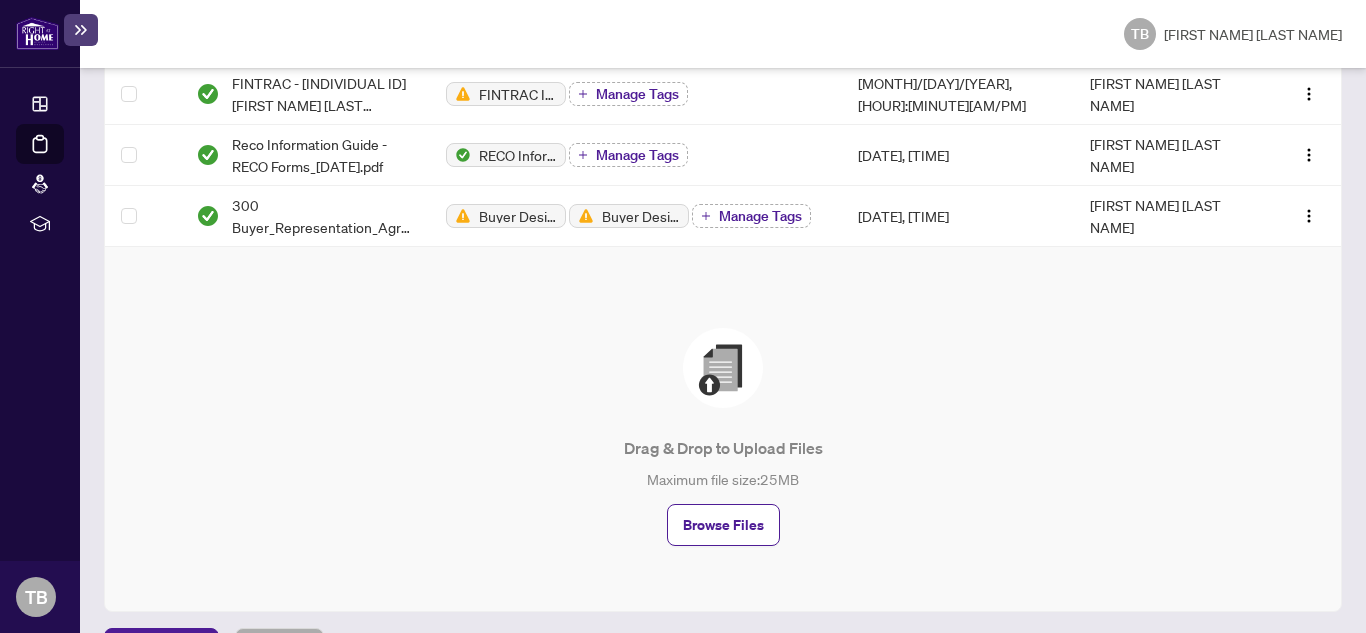 scroll, scrollTop: 1666, scrollLeft: 0, axis: vertical 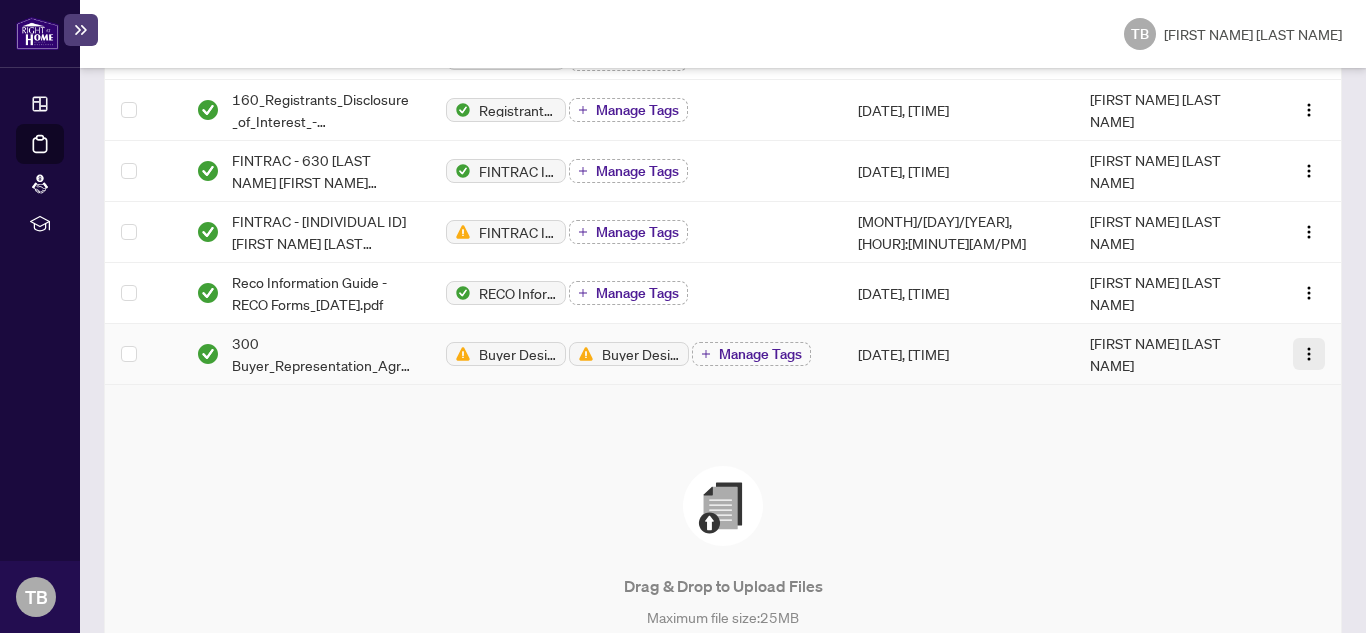 click at bounding box center [1309, 354] 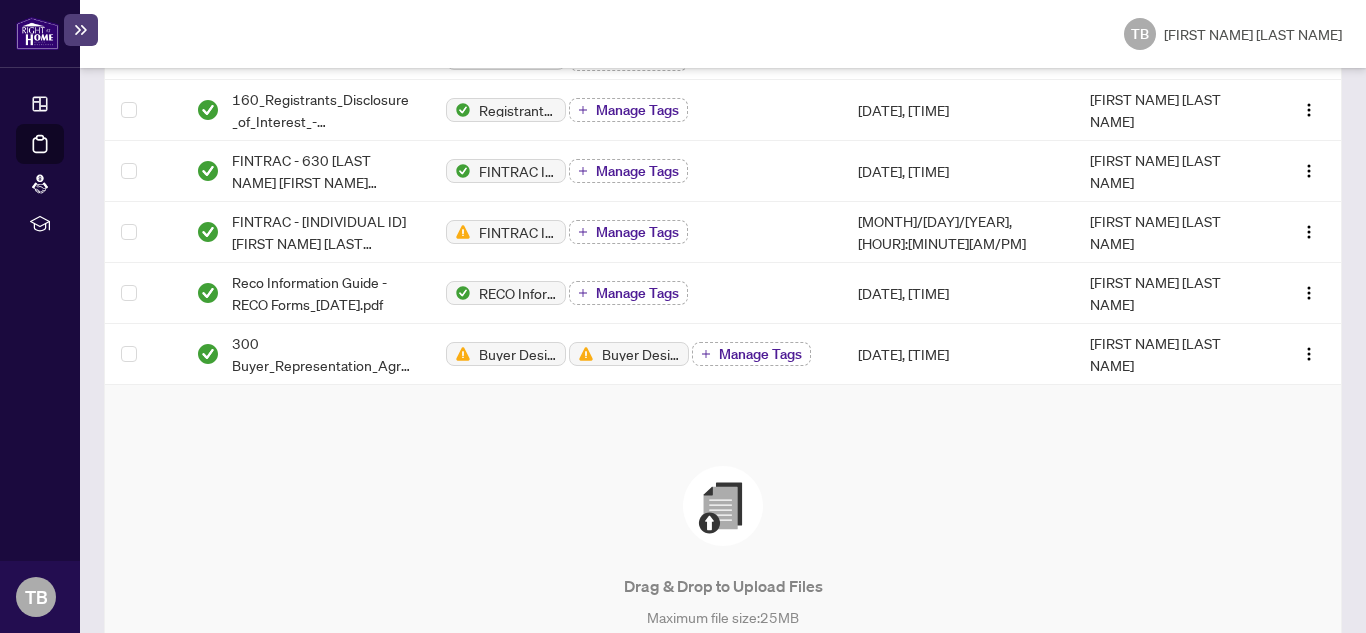 click on "Drag & Drop to Upload Files Maximum file size:  25  MB Browse Files" at bounding box center [723, 575] 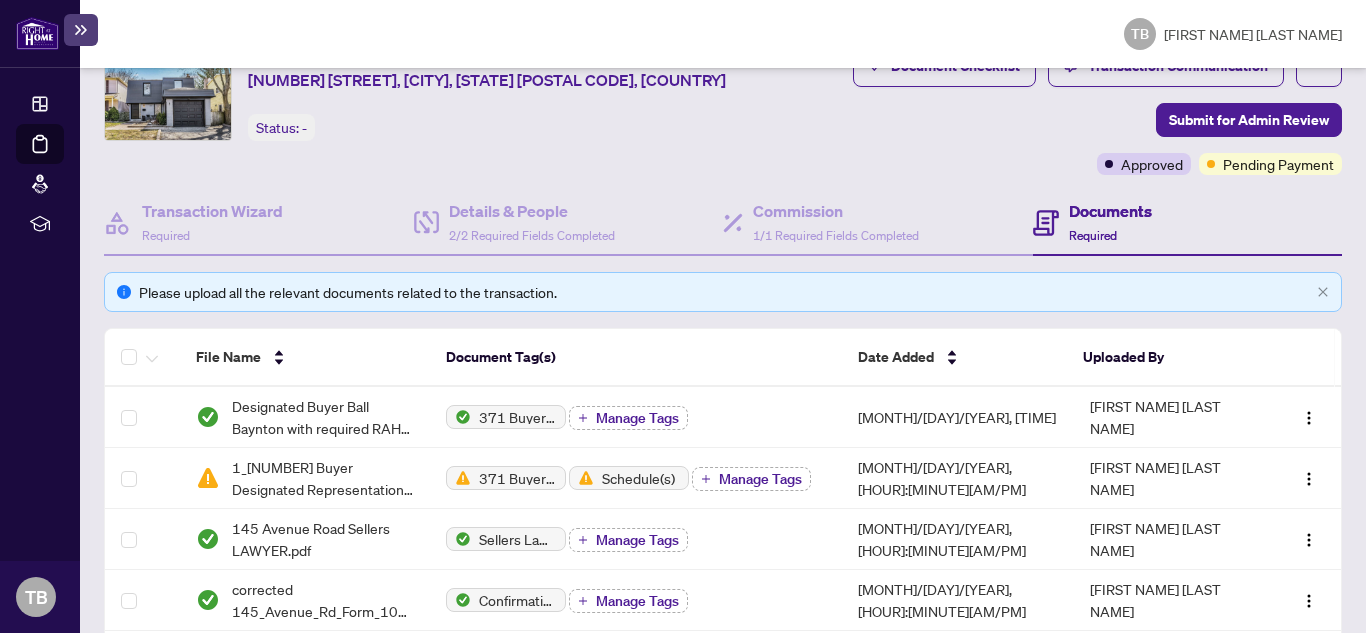 scroll, scrollTop: 73, scrollLeft: 0, axis: vertical 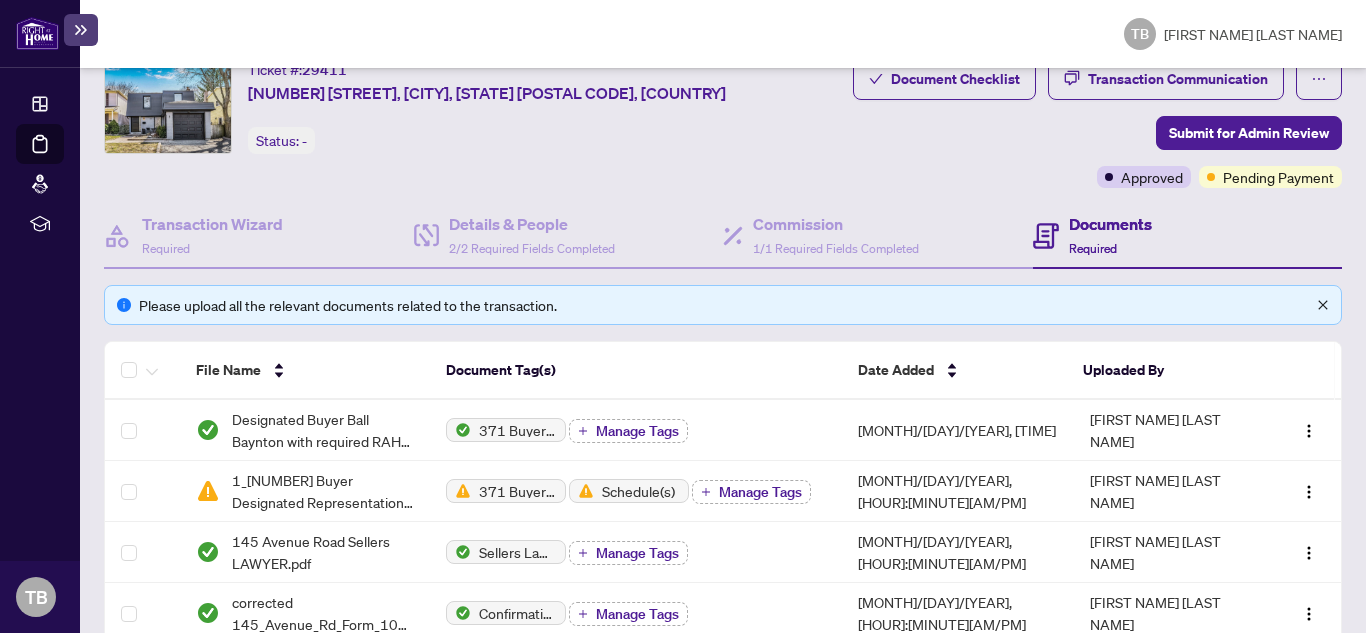 click at bounding box center [1322, 304] 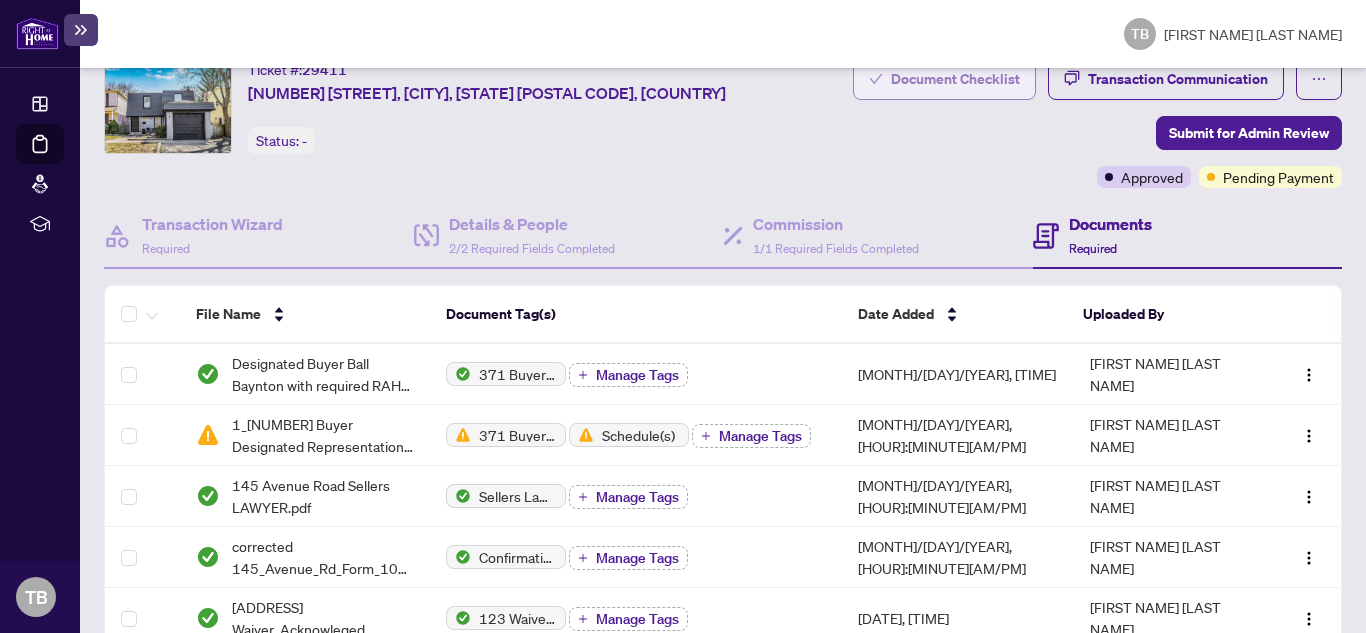 click on "Document Checklist" at bounding box center [955, 79] 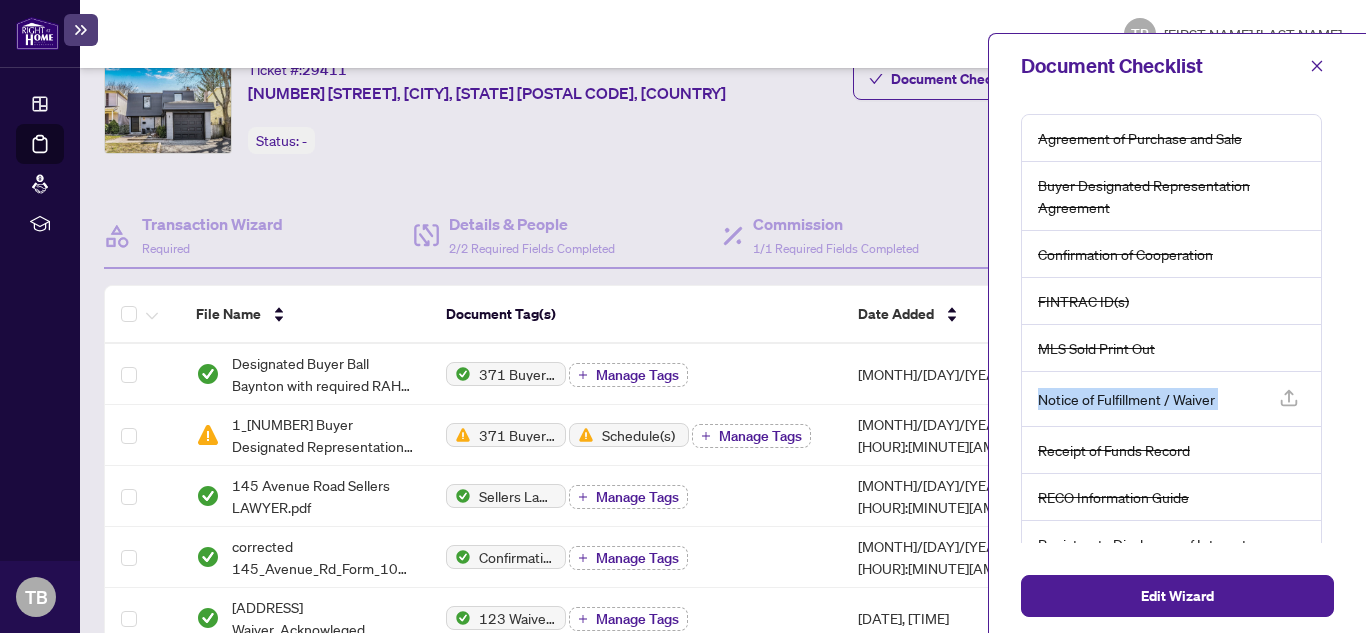 drag, startPoint x: 1327, startPoint y: 371, endPoint x: 1338, endPoint y: 412, distance: 42.44997 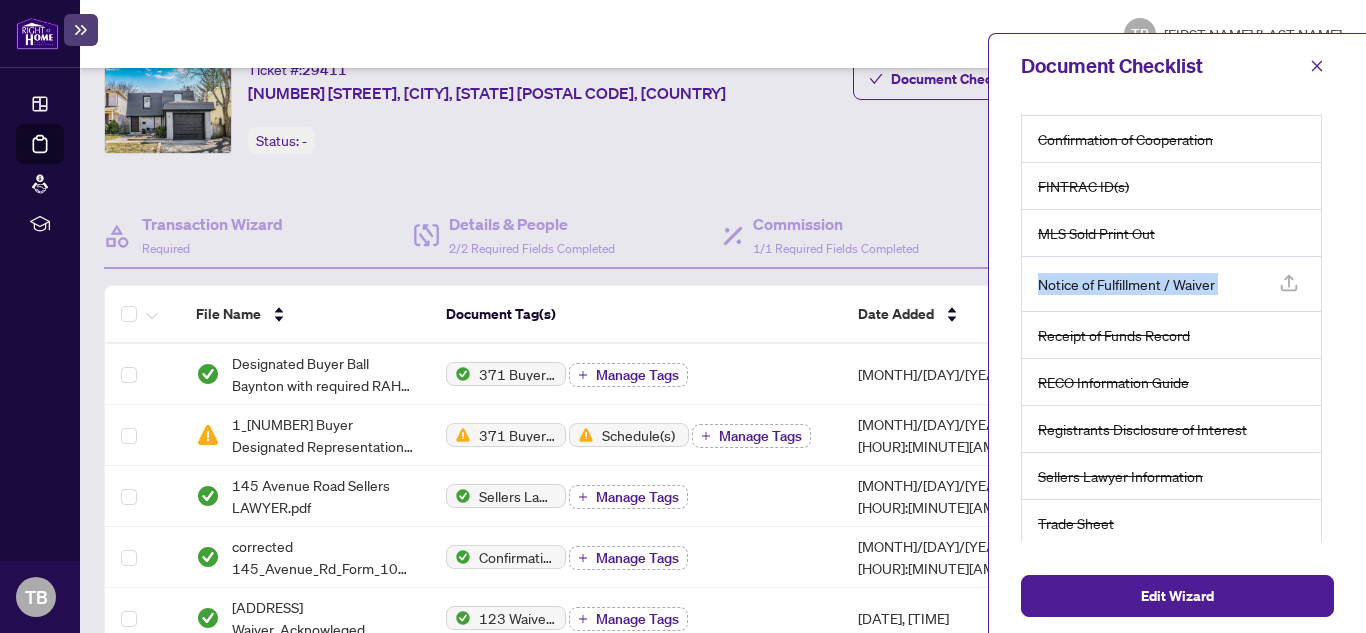 scroll, scrollTop: 121, scrollLeft: 0, axis: vertical 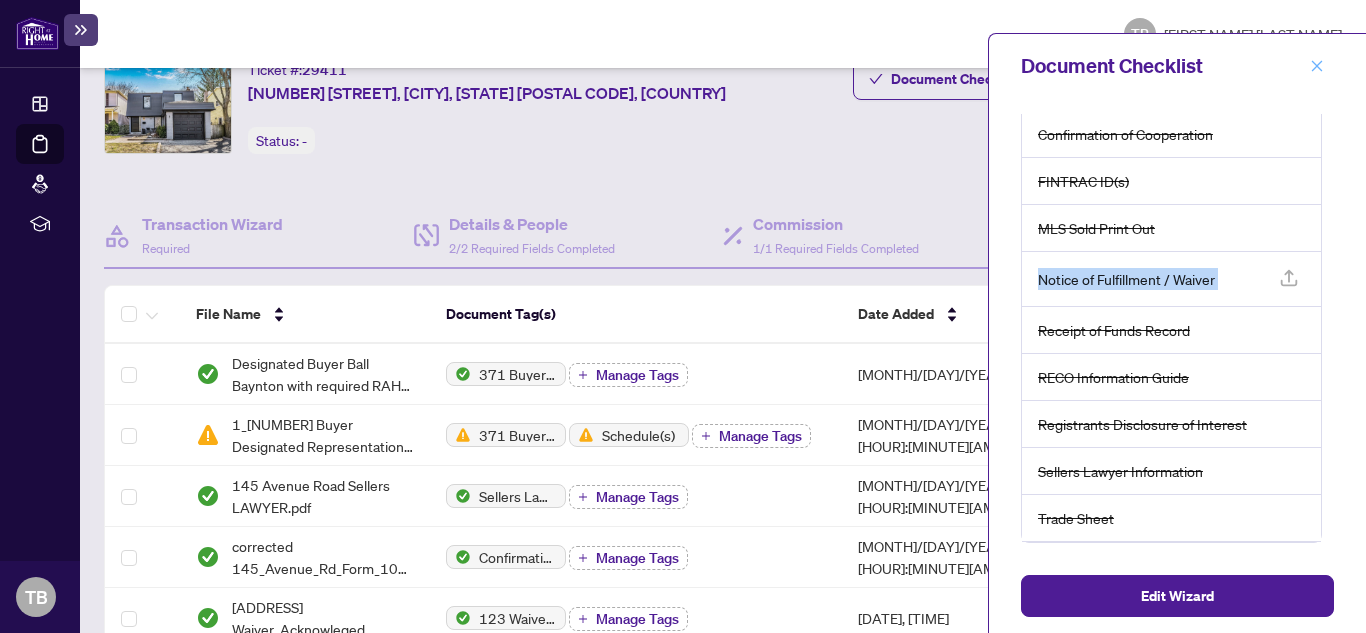 click at bounding box center (1317, 66) 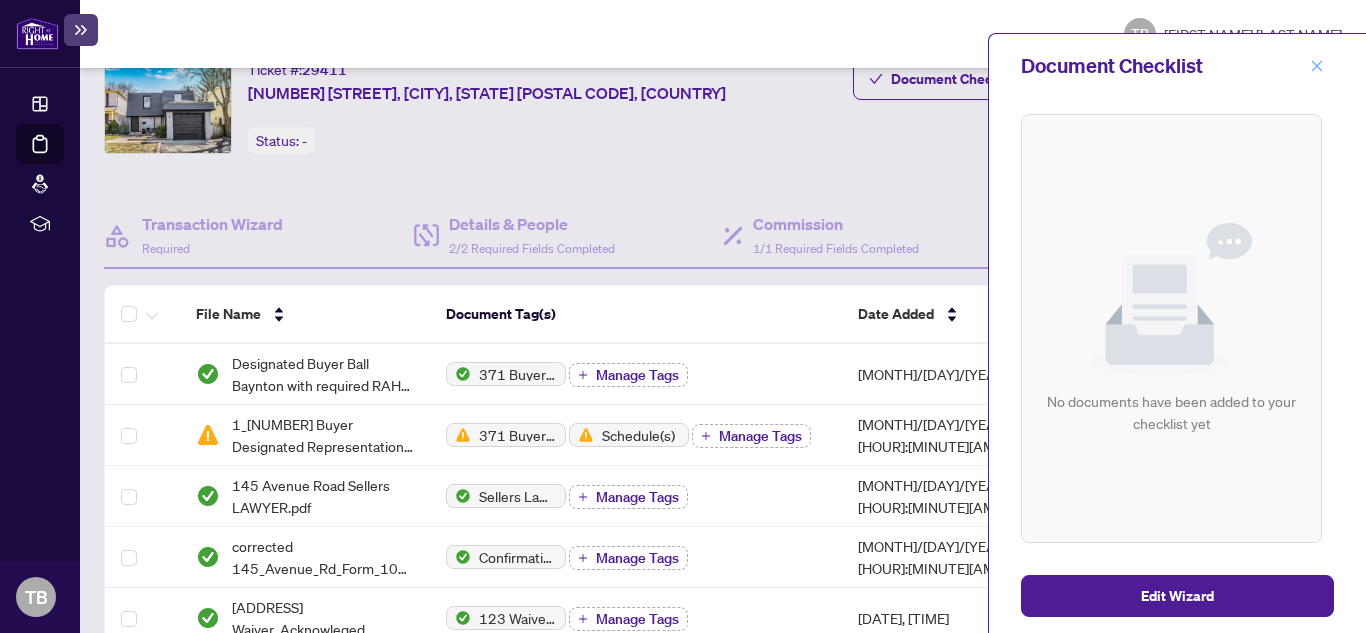 scroll, scrollTop: 0, scrollLeft: 0, axis: both 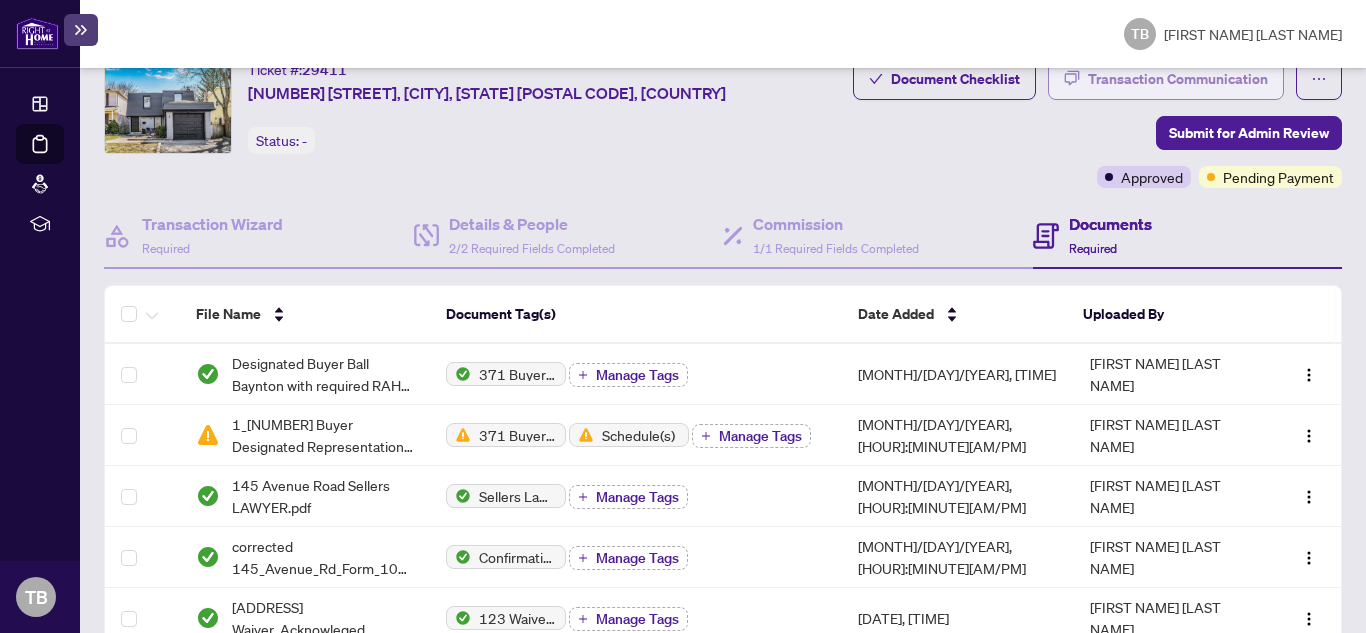 click on "Transaction Communication" at bounding box center (1178, 79) 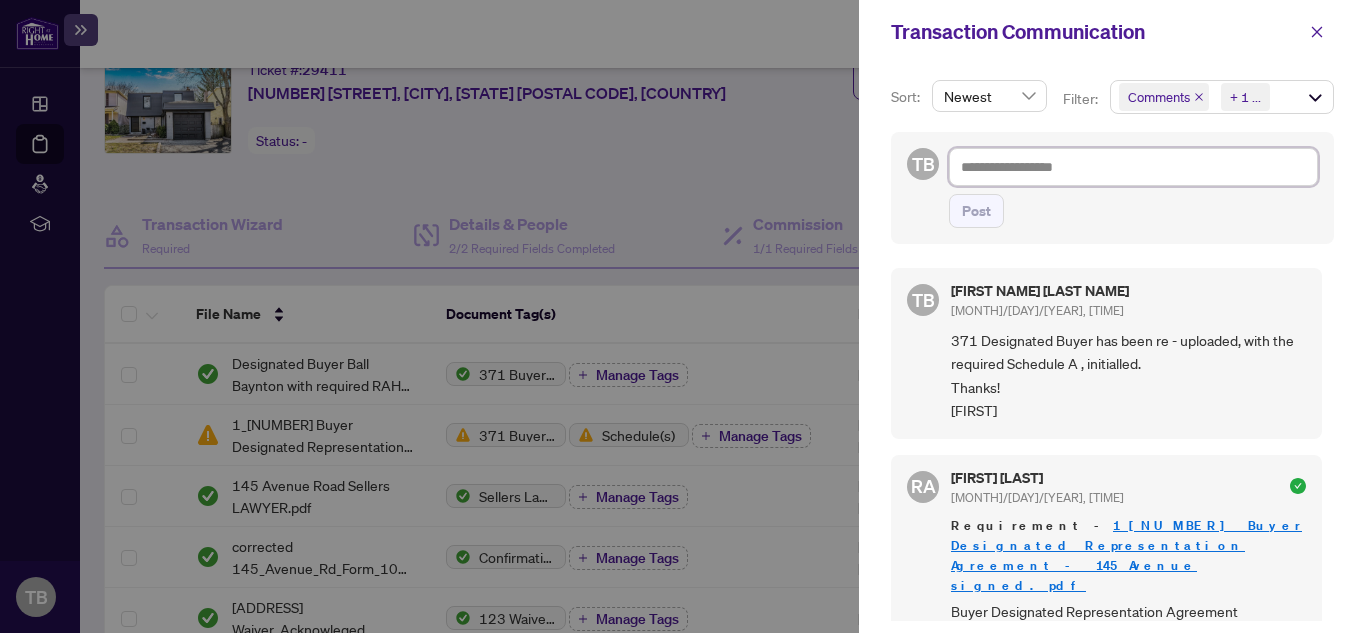 click at bounding box center (1133, 167) 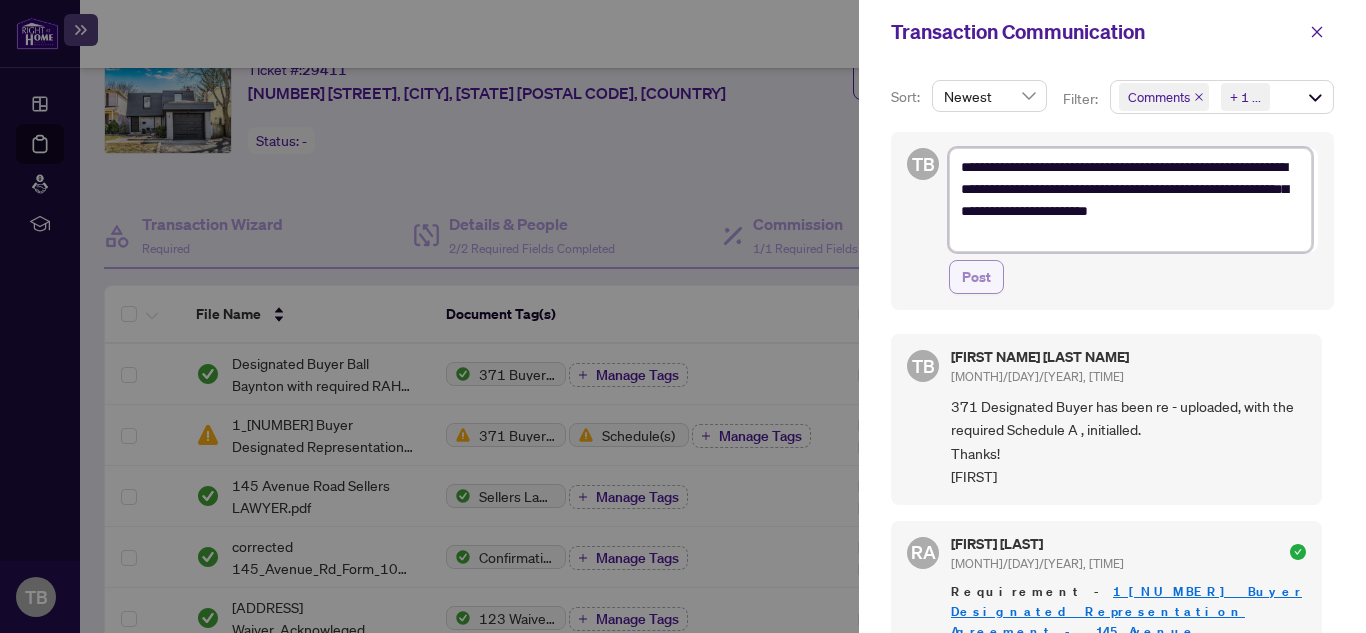 type on "**********" 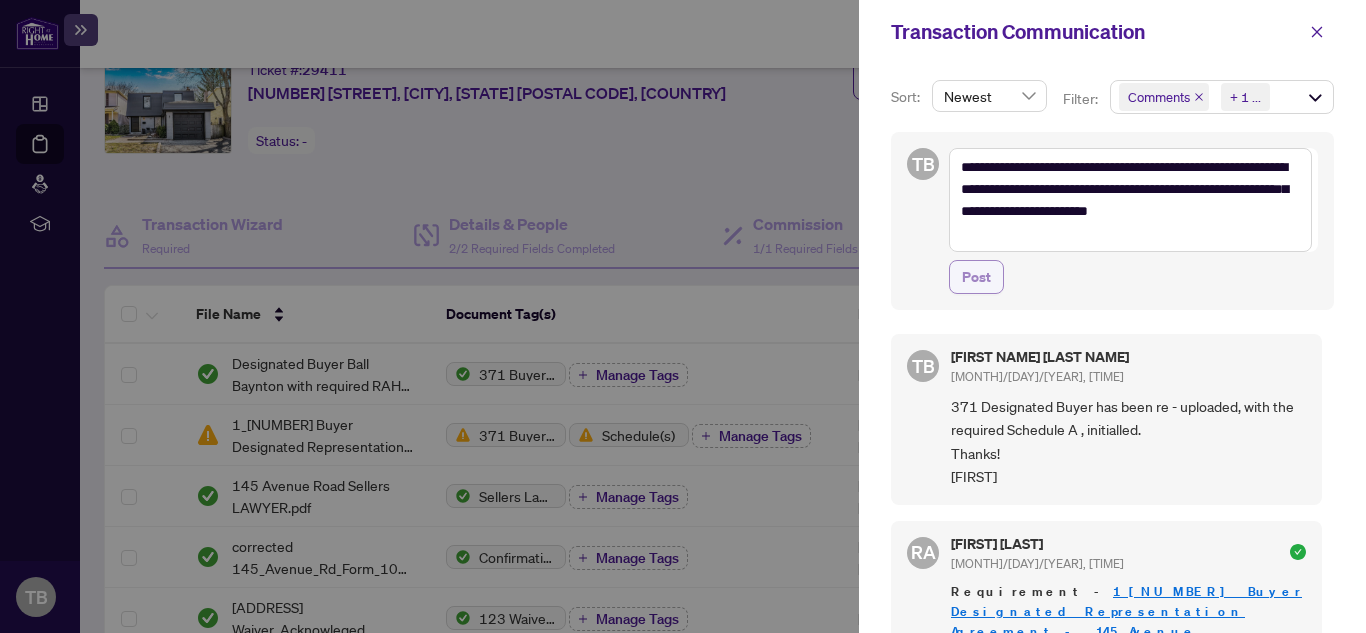 click on "Post" at bounding box center (976, 277) 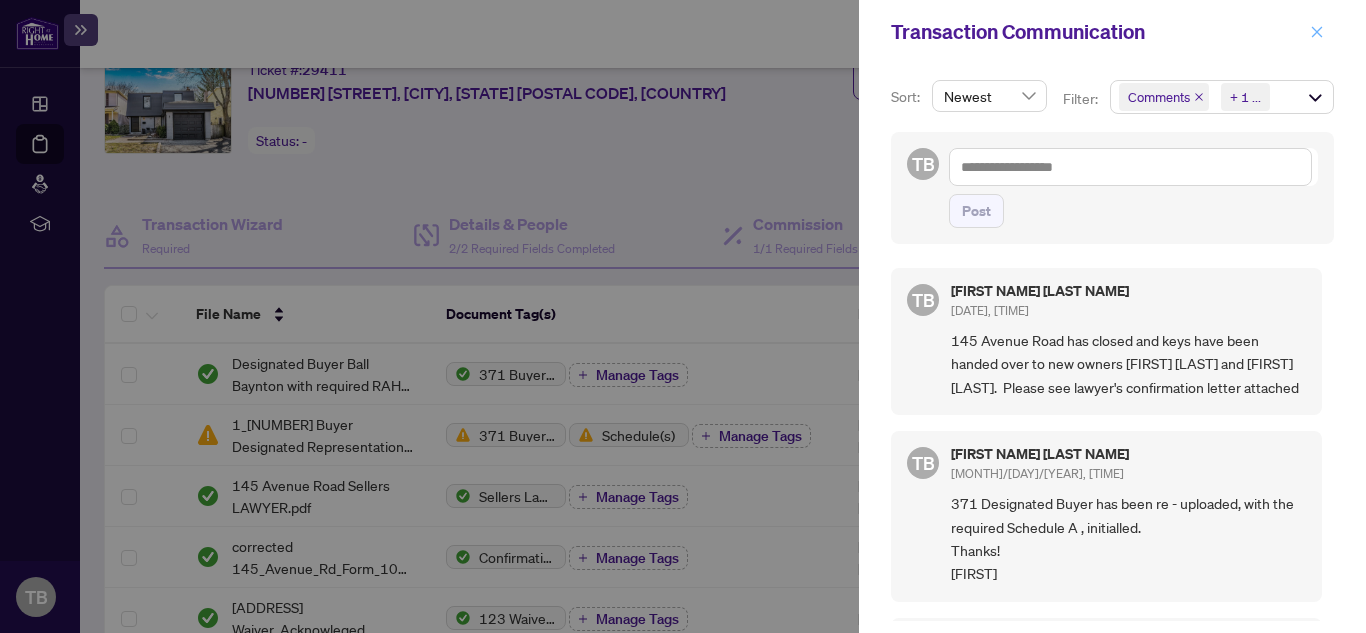 click at bounding box center [1317, 32] 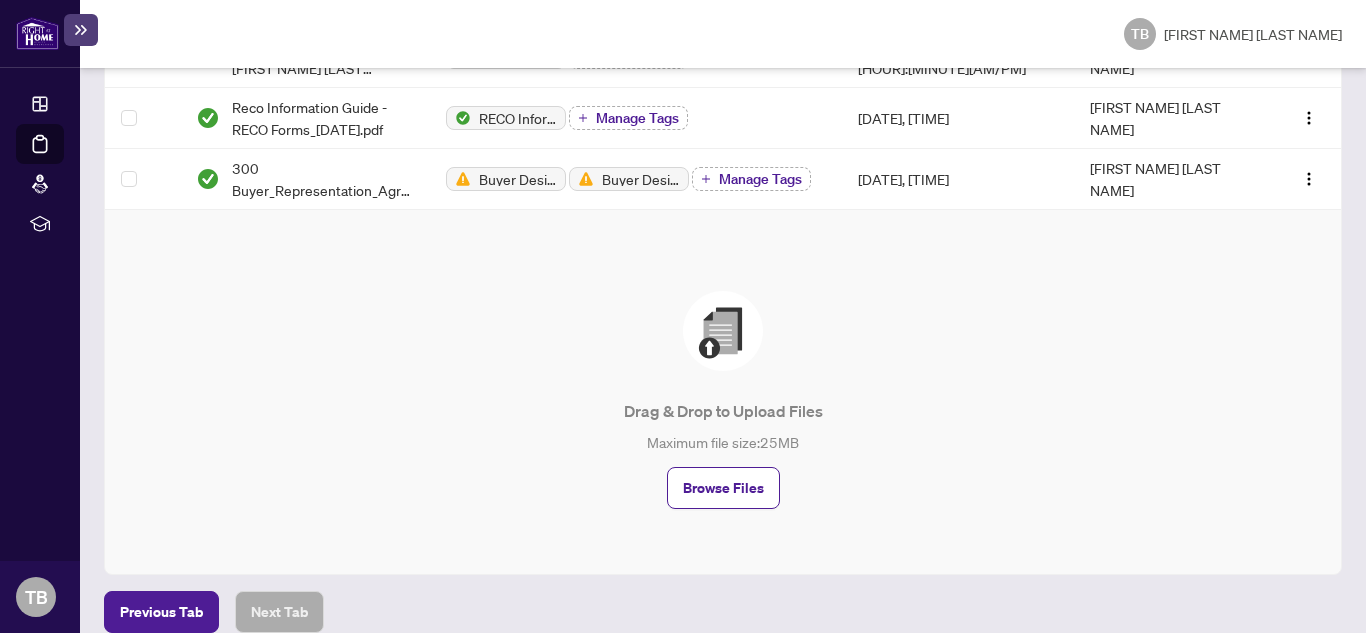 scroll, scrollTop: 1662, scrollLeft: 0, axis: vertical 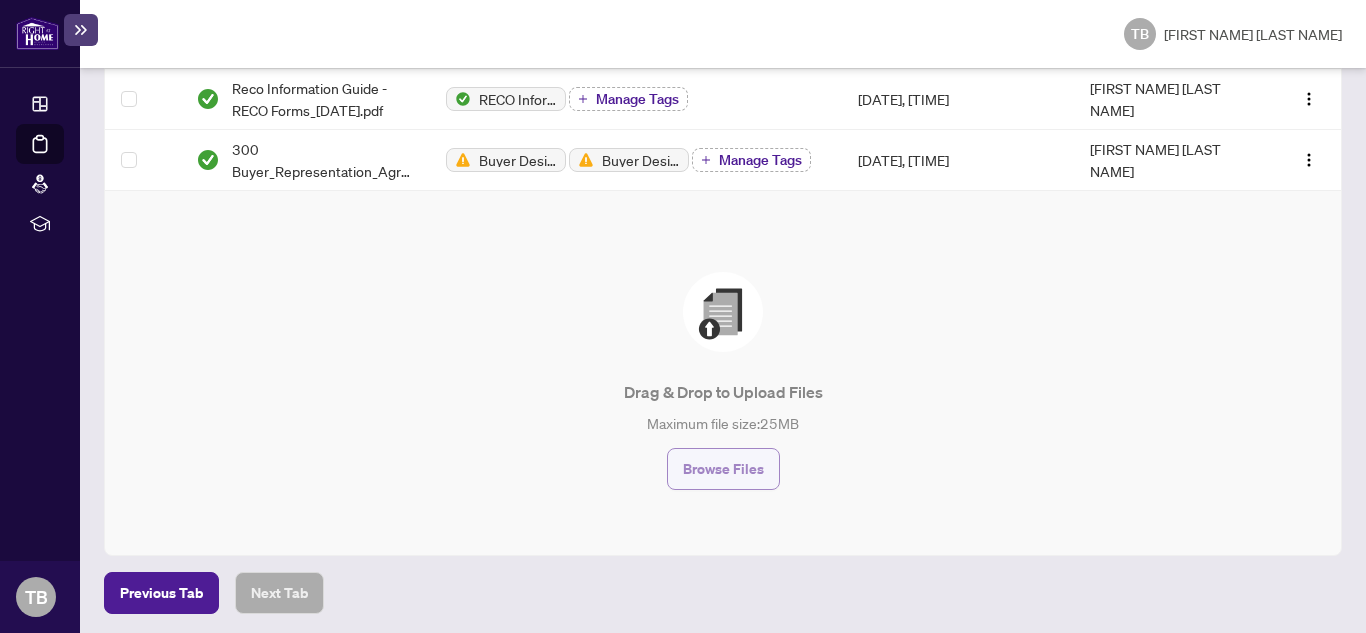 click on "Browse Files" at bounding box center [723, 469] 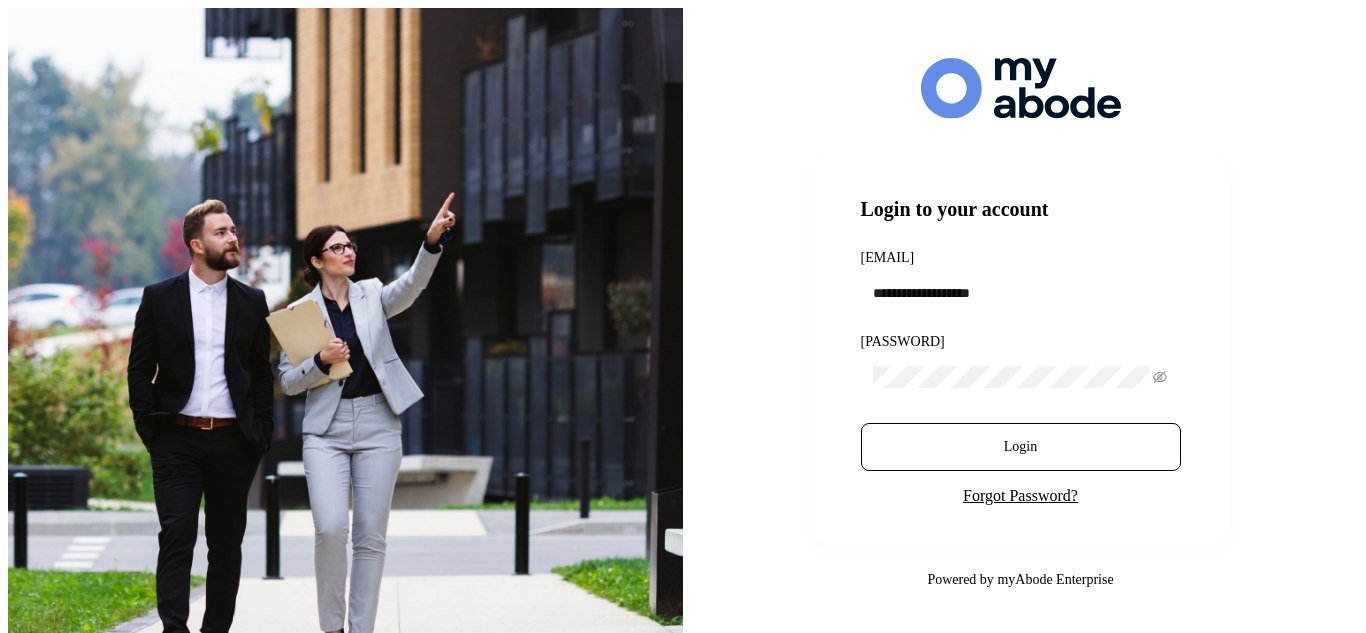 scroll, scrollTop: 0, scrollLeft: 0, axis: both 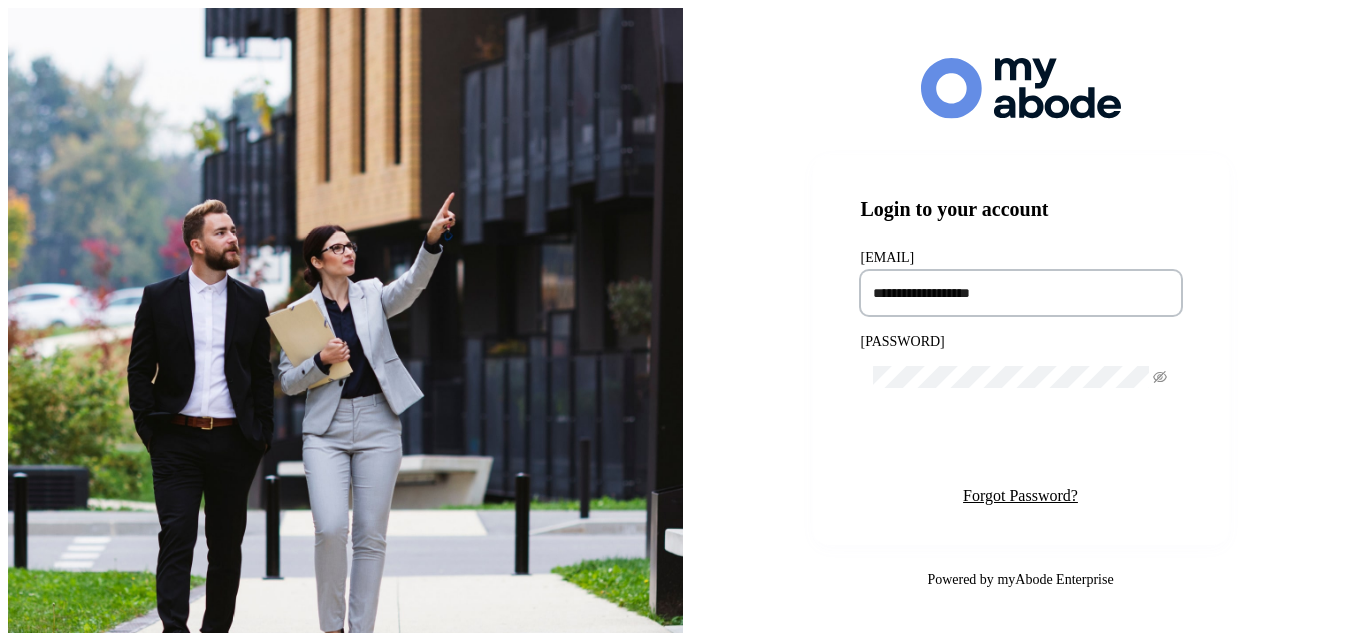 type on "**********" 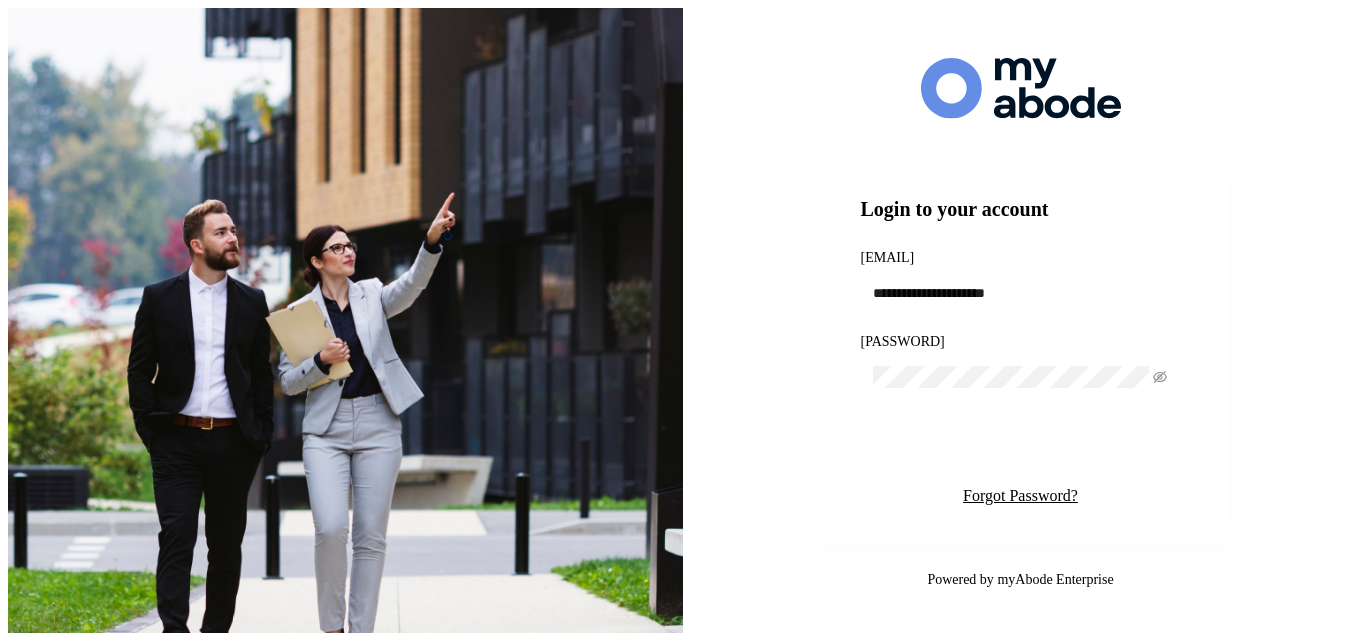click on "Login" at bounding box center [1020, 447] 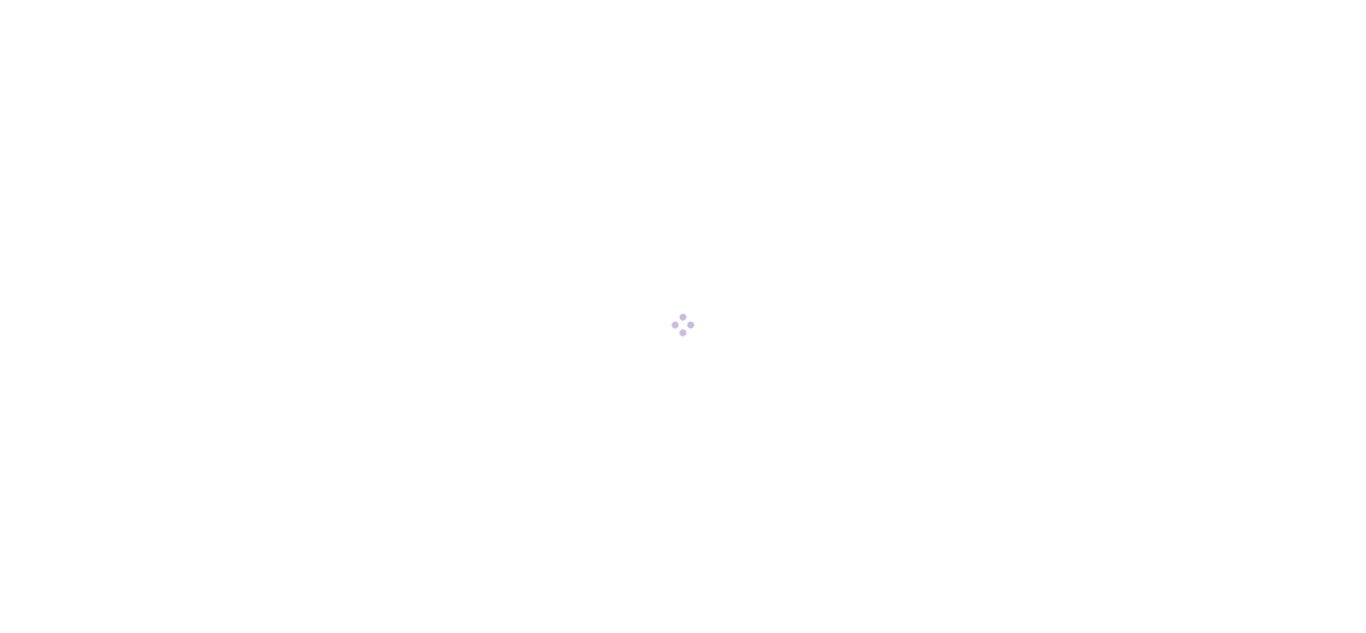 scroll, scrollTop: 0, scrollLeft: 0, axis: both 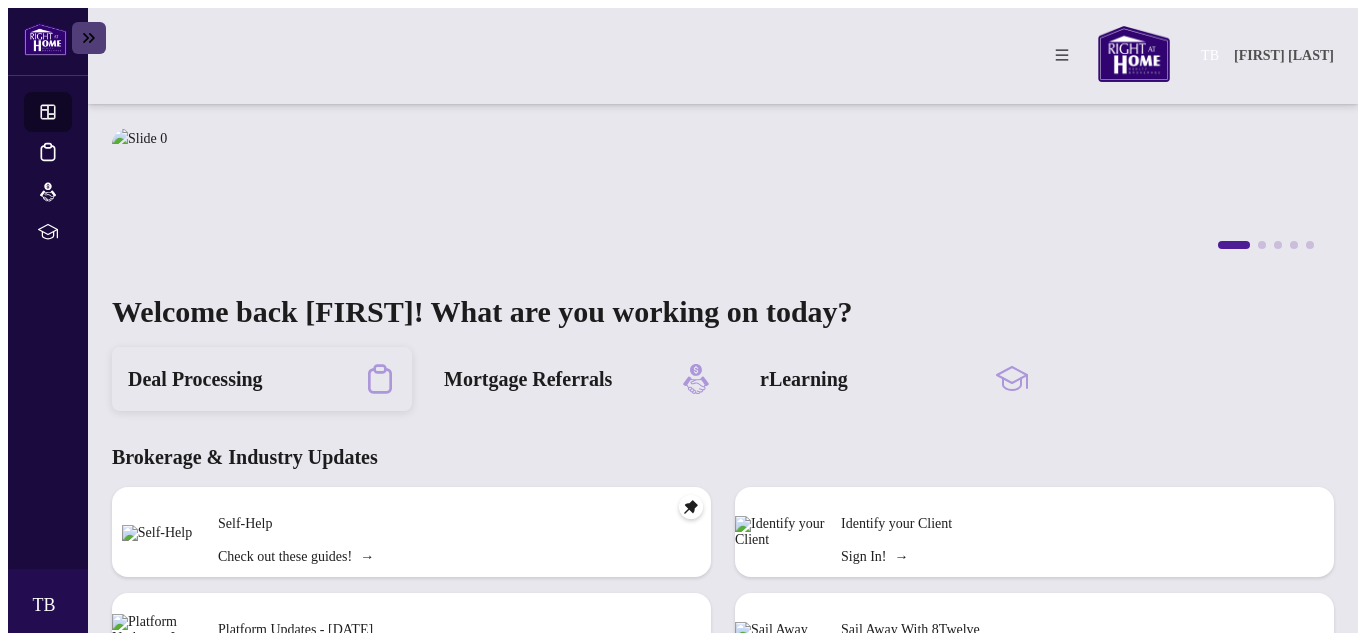 click on "Deal Processing" at bounding box center (195, 379) 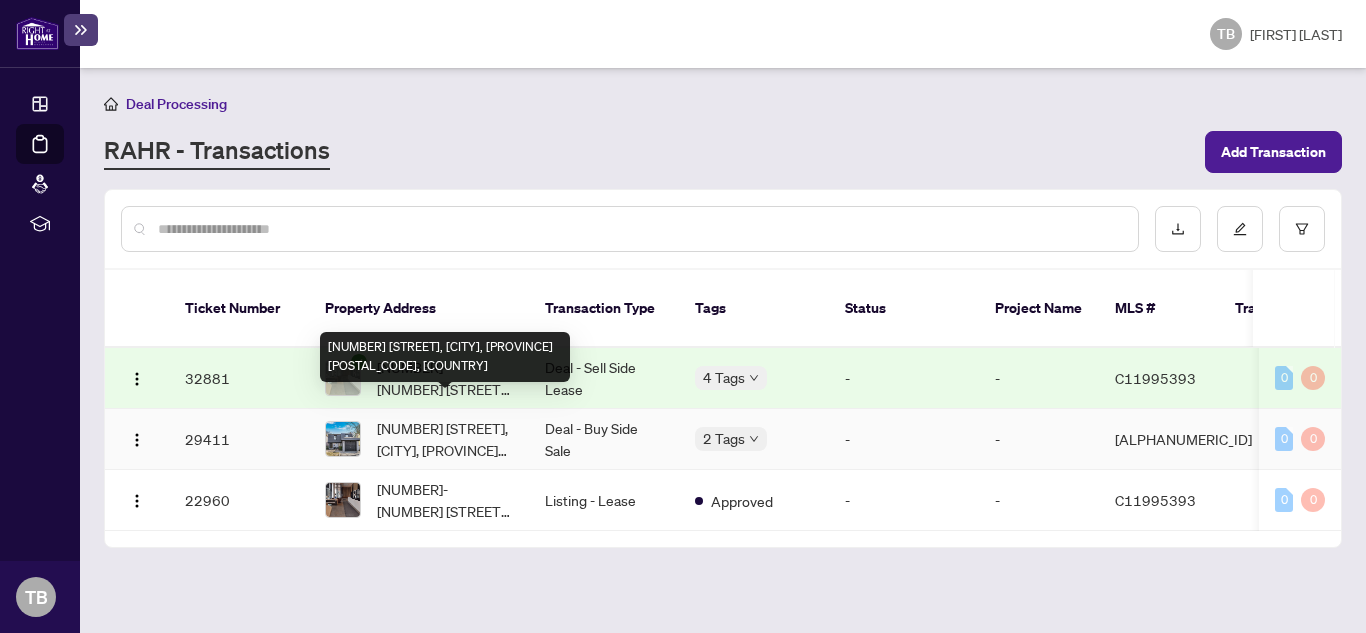 click on "[NUMBER] [STREET], [CITY], [PROVINCE] [POSTAL_CODE], [COUNTRY]" at bounding box center [445, 439] 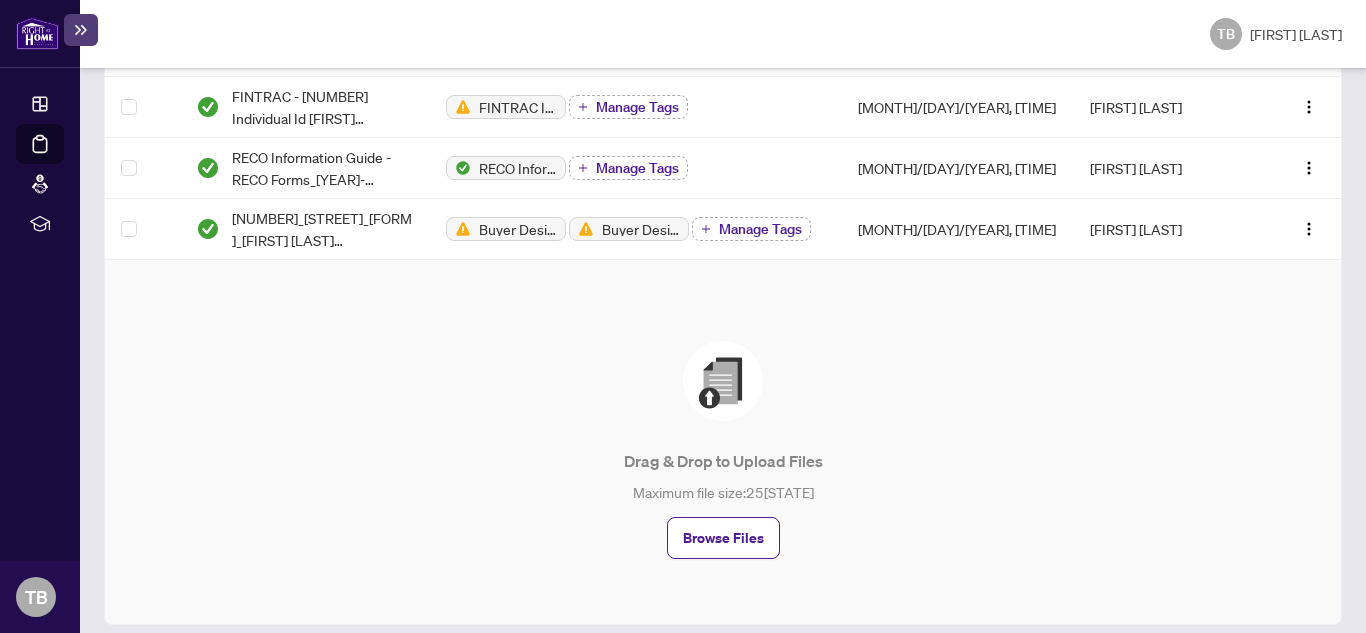 scroll, scrollTop: 1653, scrollLeft: 0, axis: vertical 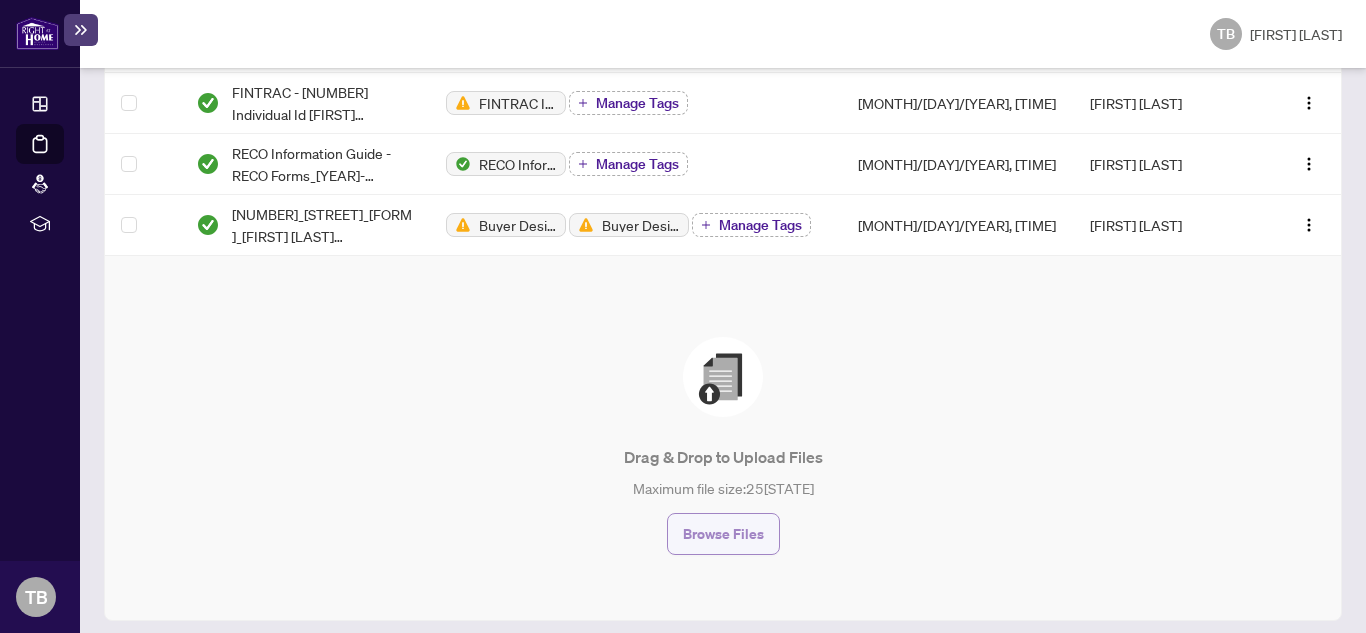 click on "Browse Files" at bounding box center (723, 534) 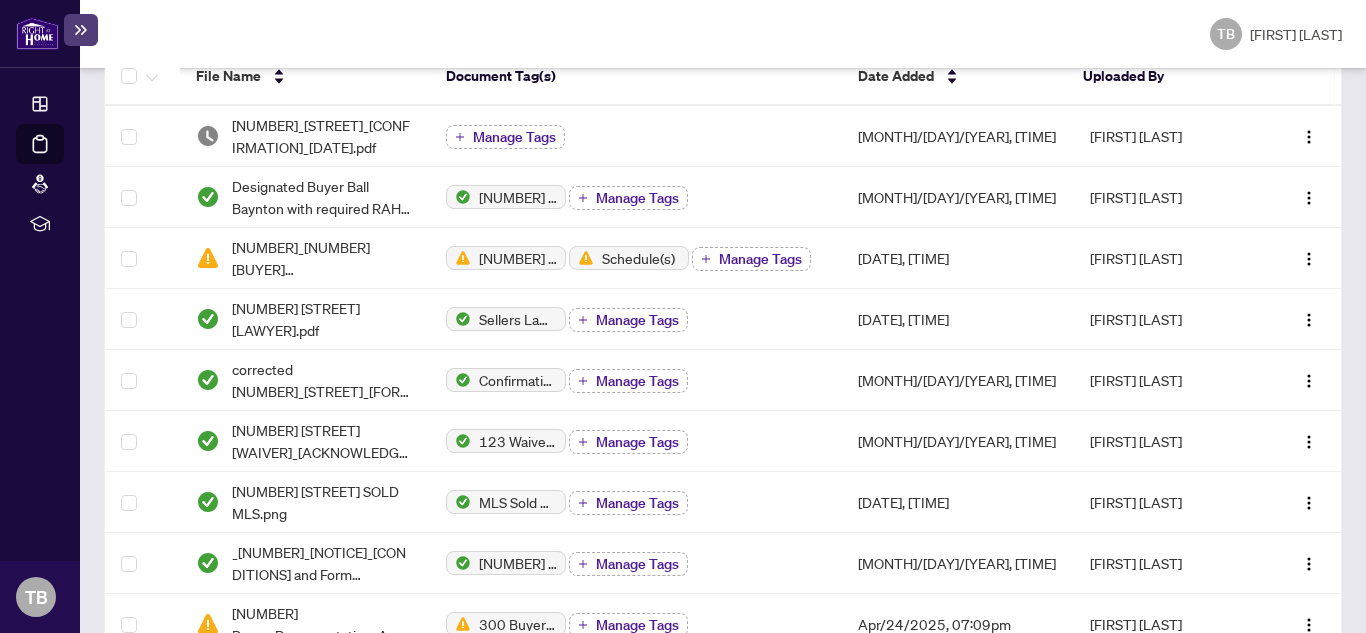 scroll, scrollTop: 123, scrollLeft: 0, axis: vertical 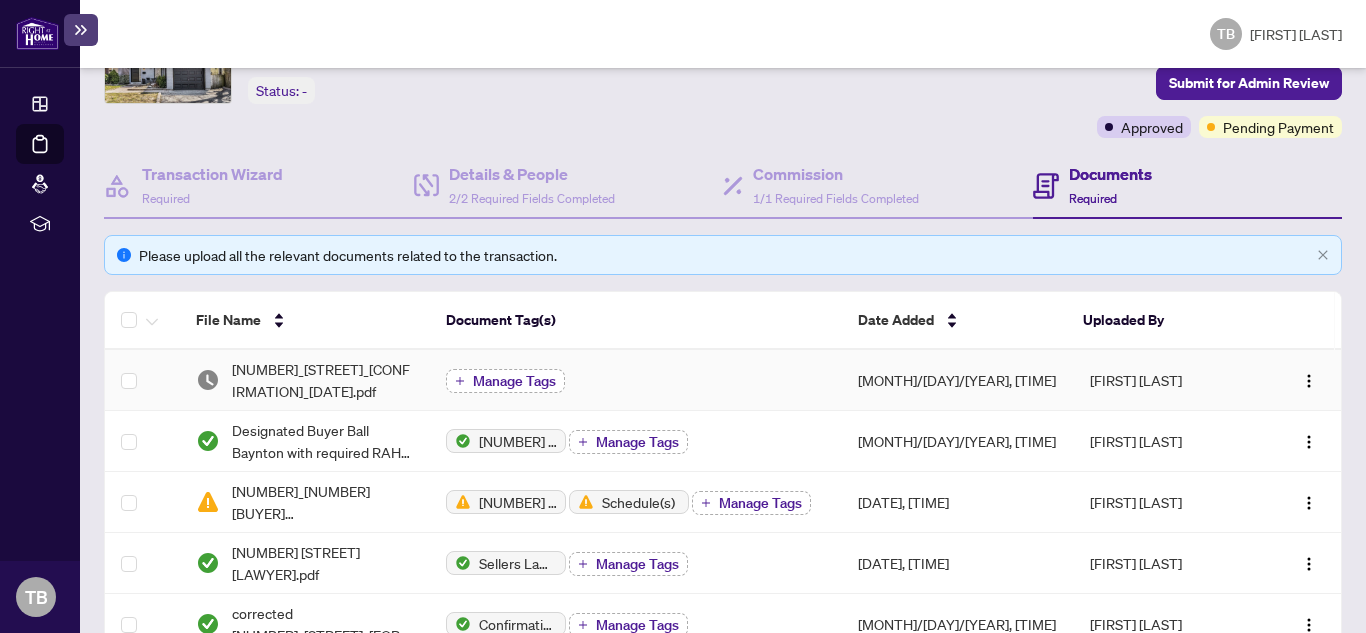 click on "Manage Tags" at bounding box center [514, 381] 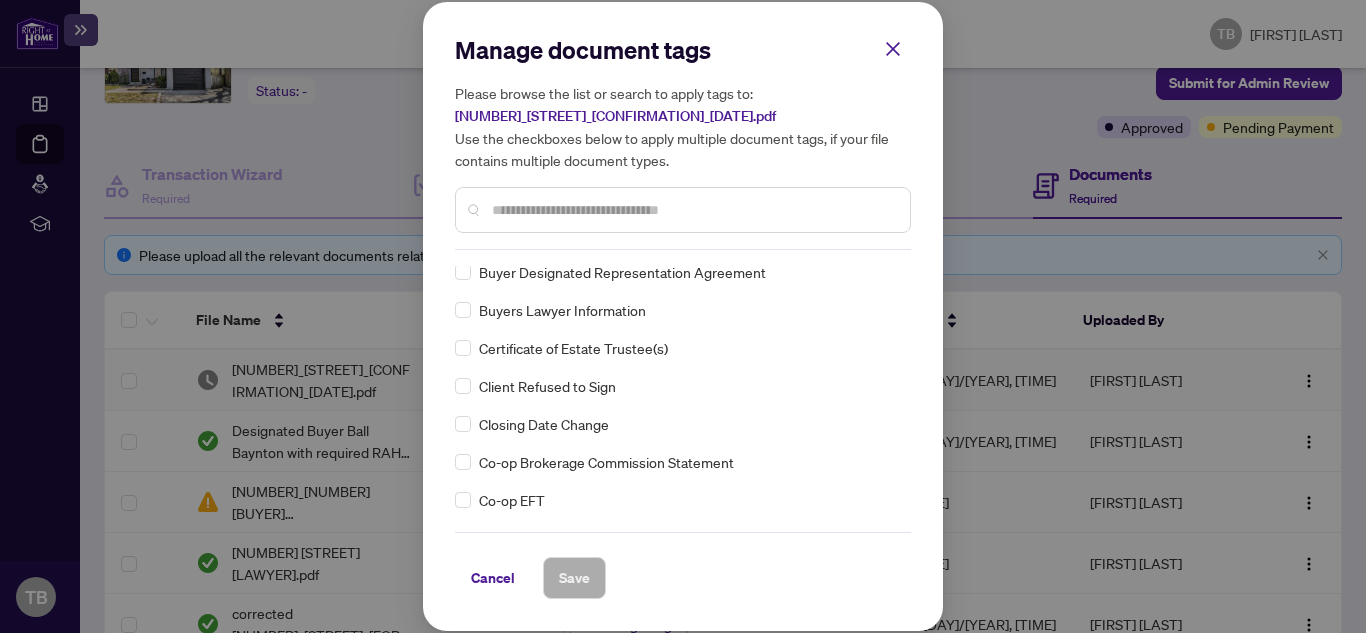 scroll, scrollTop: 576, scrollLeft: 0, axis: vertical 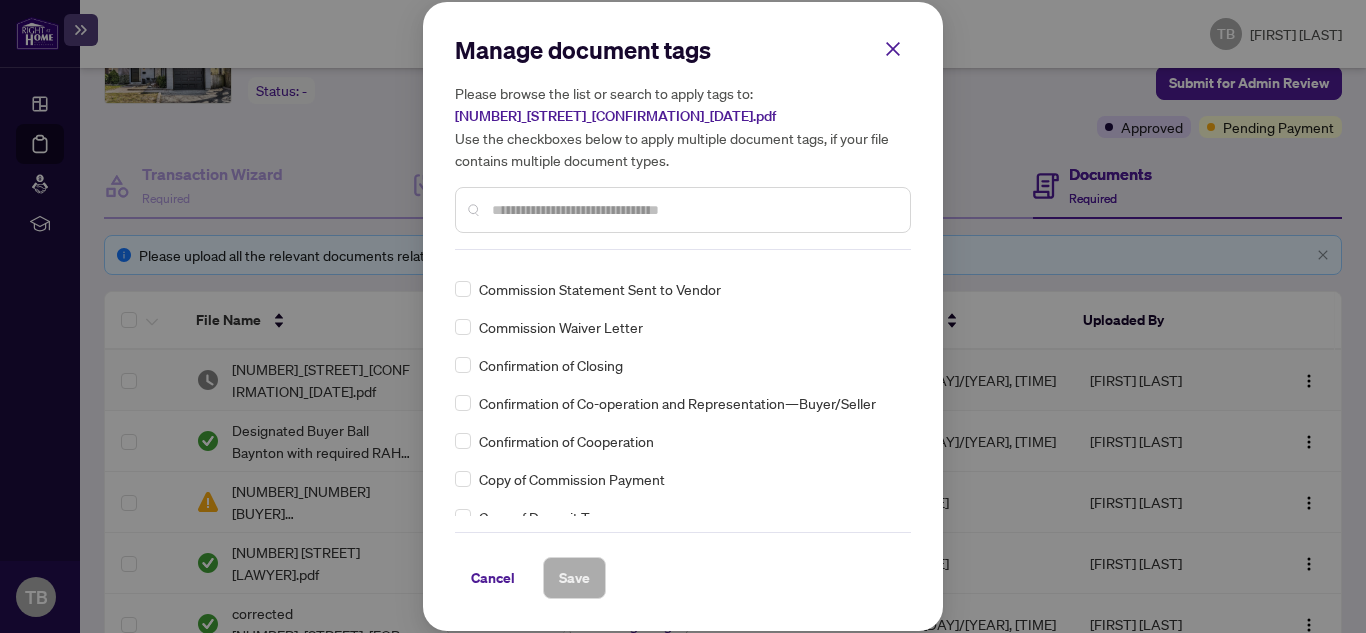 click on "1st Page of the APS Advance Paperwork Agent Correspondence Agreement of Assignment of Purchase and Sale Agreement of Purchase and Sale Agreement to Cooperate /Broker Referral Agreement to Lease Articles of Incorporation Back to Vendor Letter Belongs to Another Transaction Builder's Consent Buyer Designated Representation Agreement Buyer Designated Representation Agreement Buyers Lawyer Information Certificate of Estate Trustee(s) Client Refused to Sign Closing Date Change Co-op Brokerage Commission Statement Co-op EFT Co-operating Indemnity Agreement Commission Adjustment Commission Agreement Commission Calculation Commission Statement Sent Commission Statement Sent to Landlord Commission Statement Sent to Lawyer Commission Statement Sent to Listing Brokerage Commission Statement Sent to Vendor Commission Waiver Letter Confirmation of Closing Confirmation of Co-operation and Representation—Buyer/Seller Confirmation of Cooperation Copy of Commission Payment Copy of Deposit Type Corporation Documents EFT" at bounding box center [683, 391] 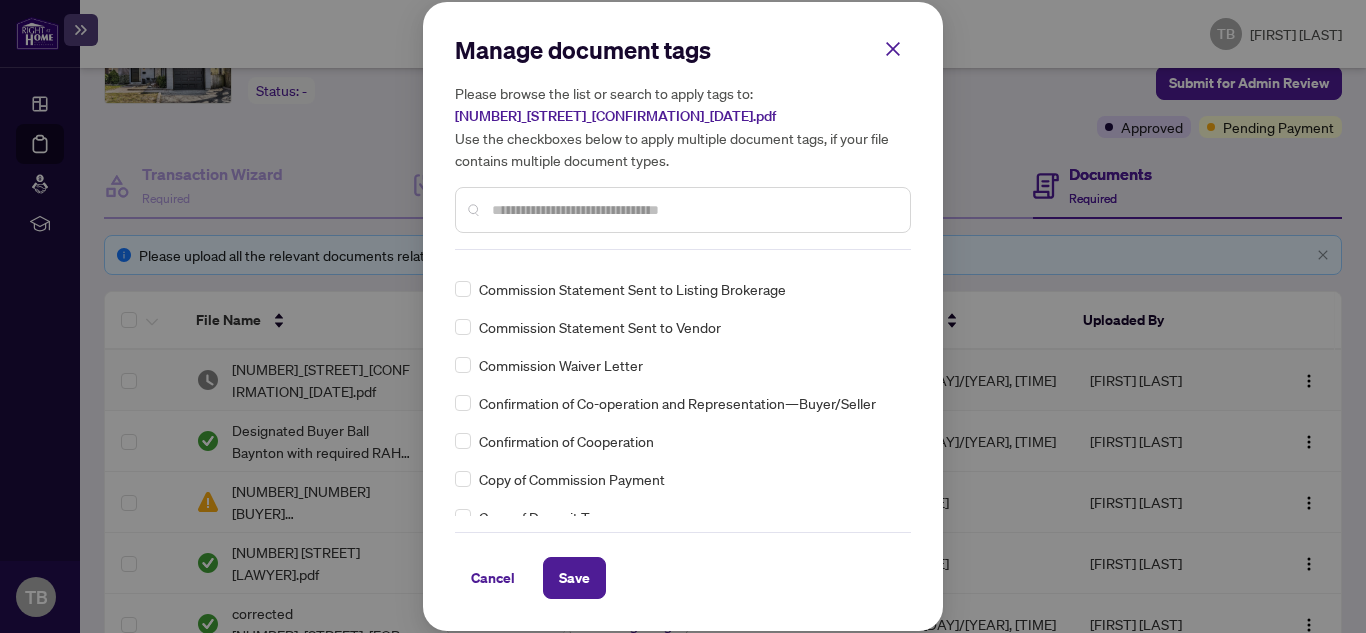 scroll, scrollTop: 0, scrollLeft: 0, axis: both 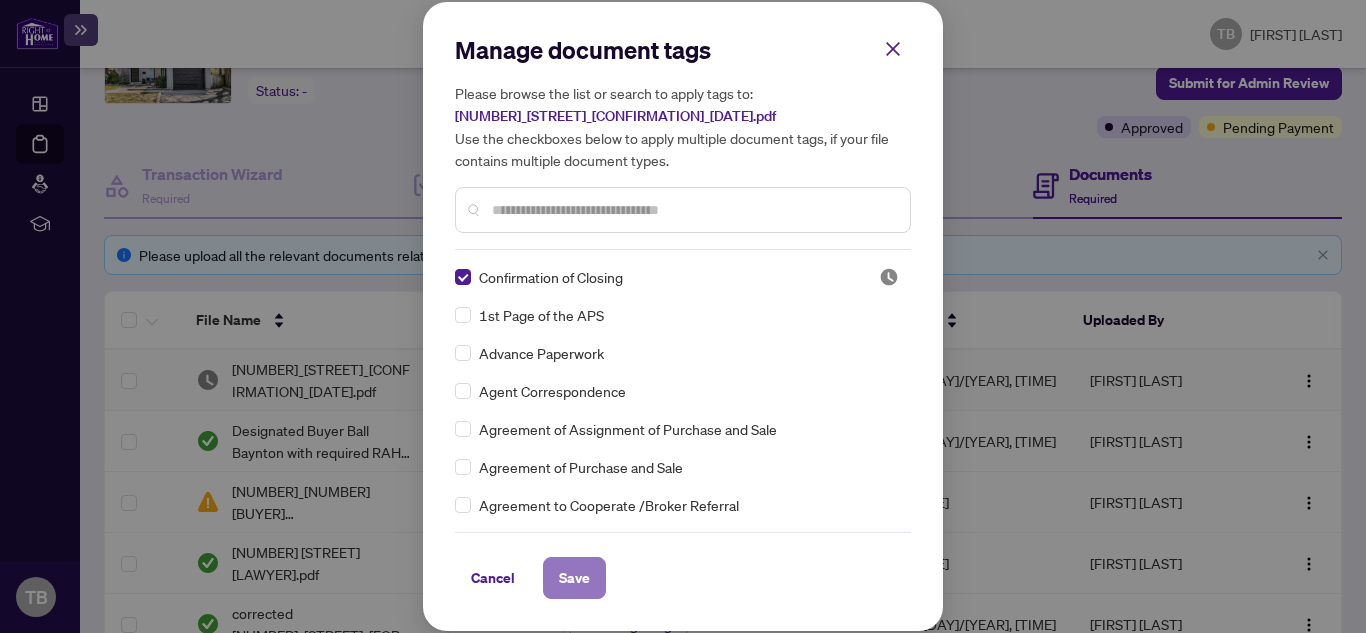 click on "Save" at bounding box center (574, 578) 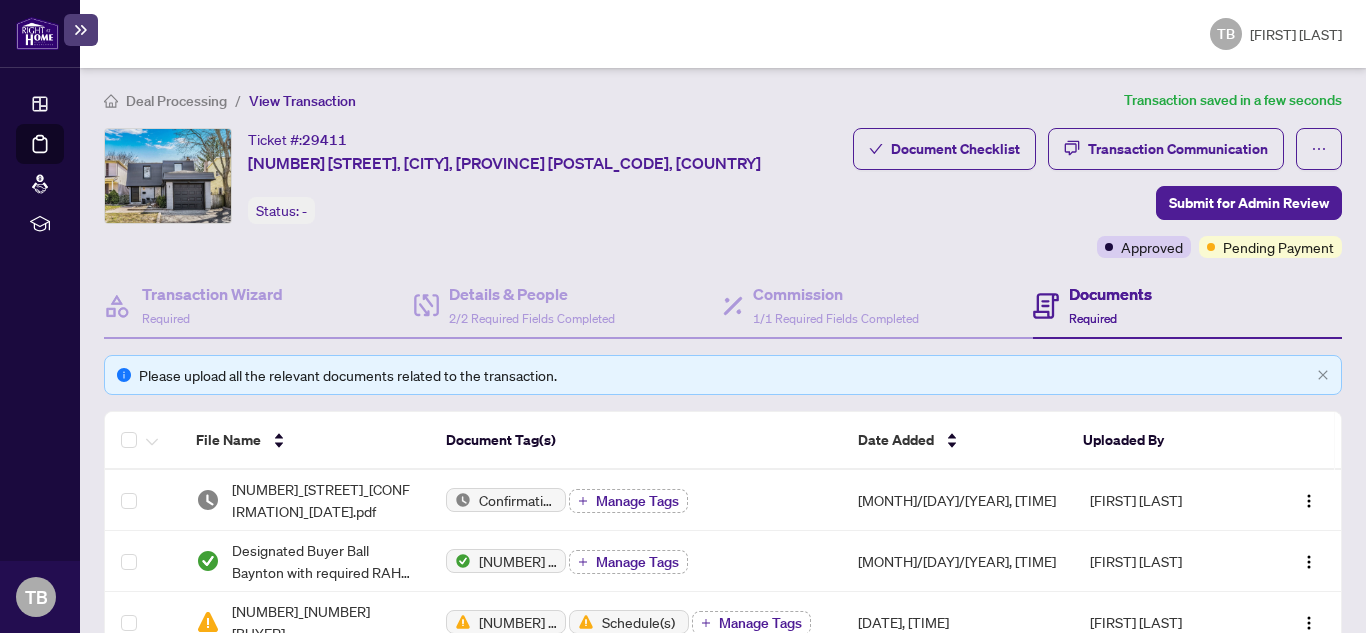 scroll, scrollTop: 0, scrollLeft: 0, axis: both 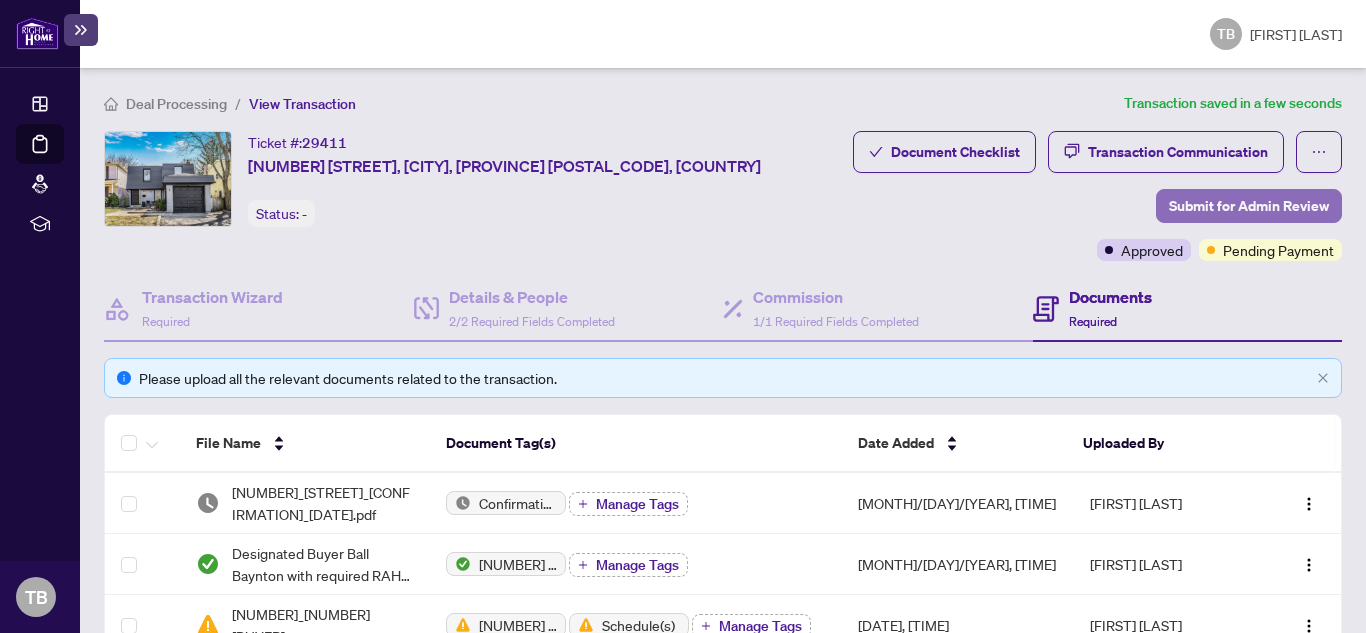click on "Submit for Admin Review" at bounding box center (1249, 206) 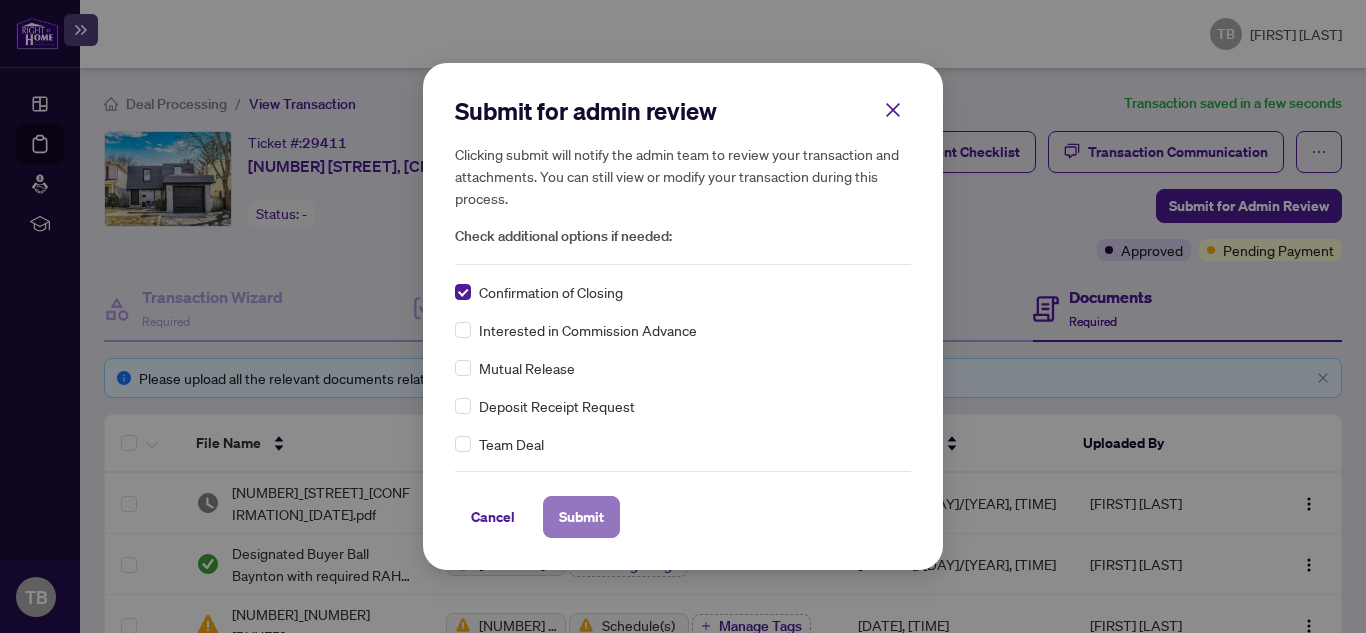 click on "Submit" at bounding box center [0, 0] 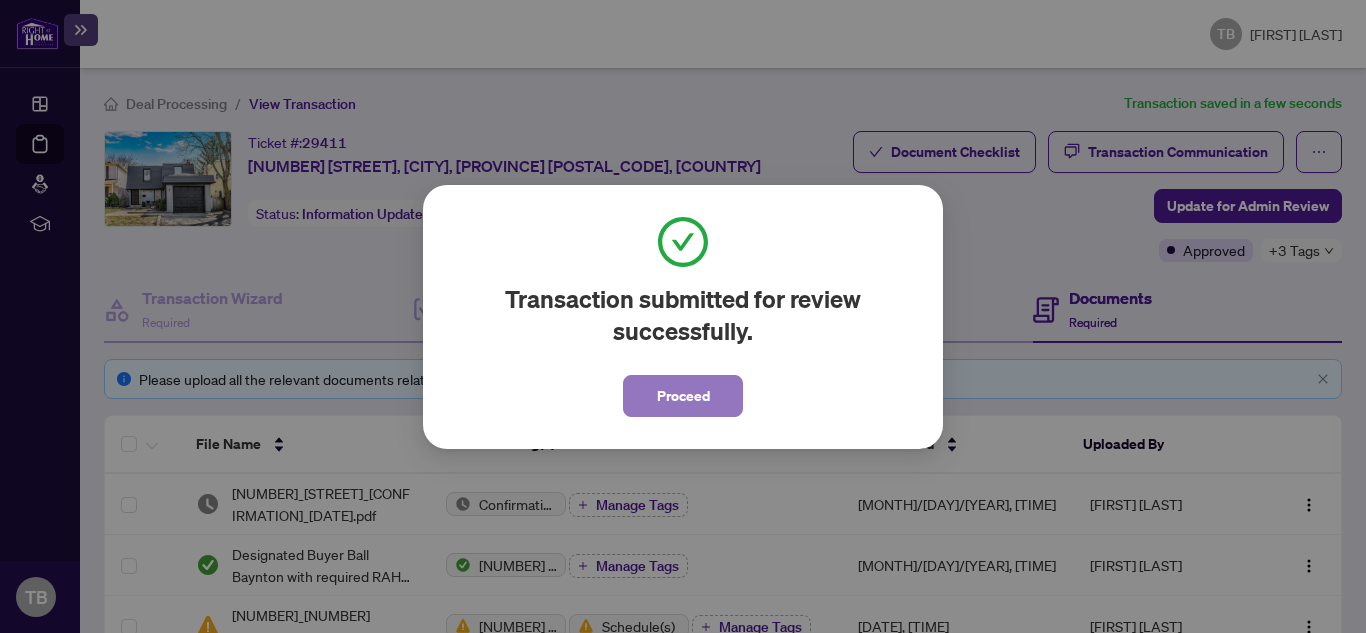 click on "Proceed" at bounding box center [683, 396] 